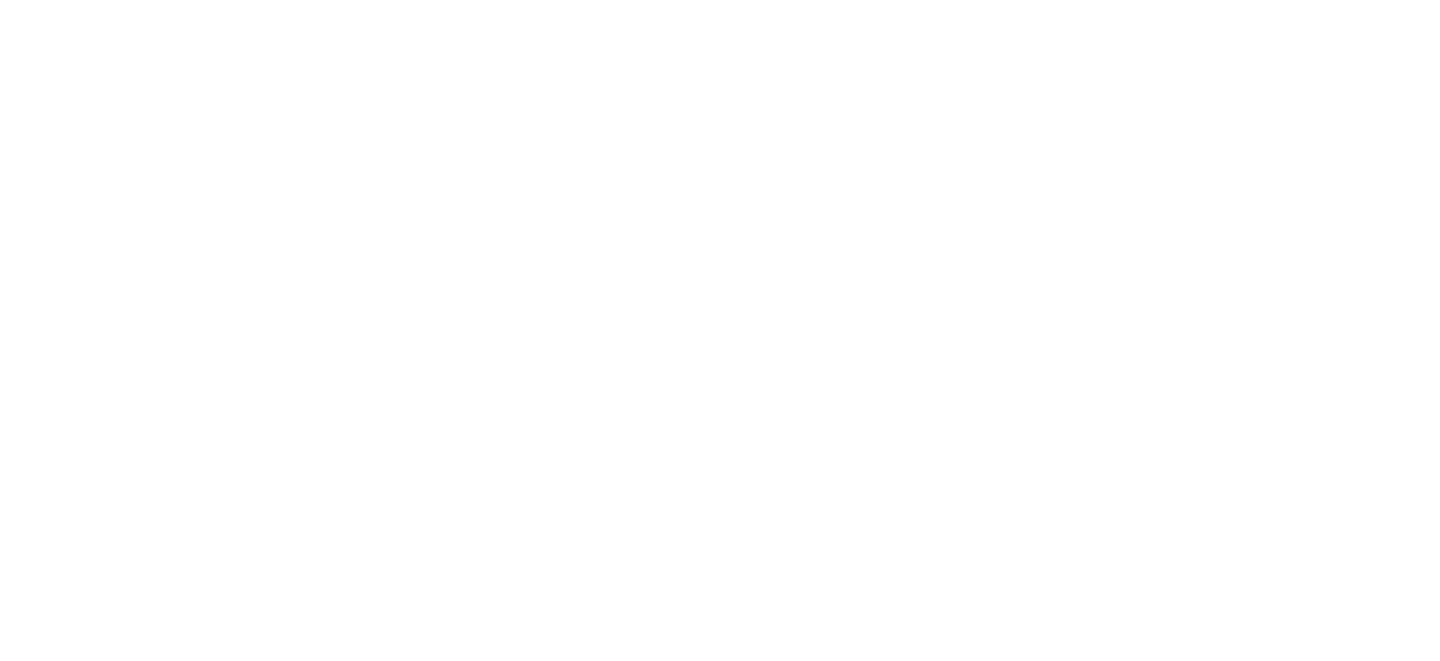 scroll, scrollTop: 0, scrollLeft: 0, axis: both 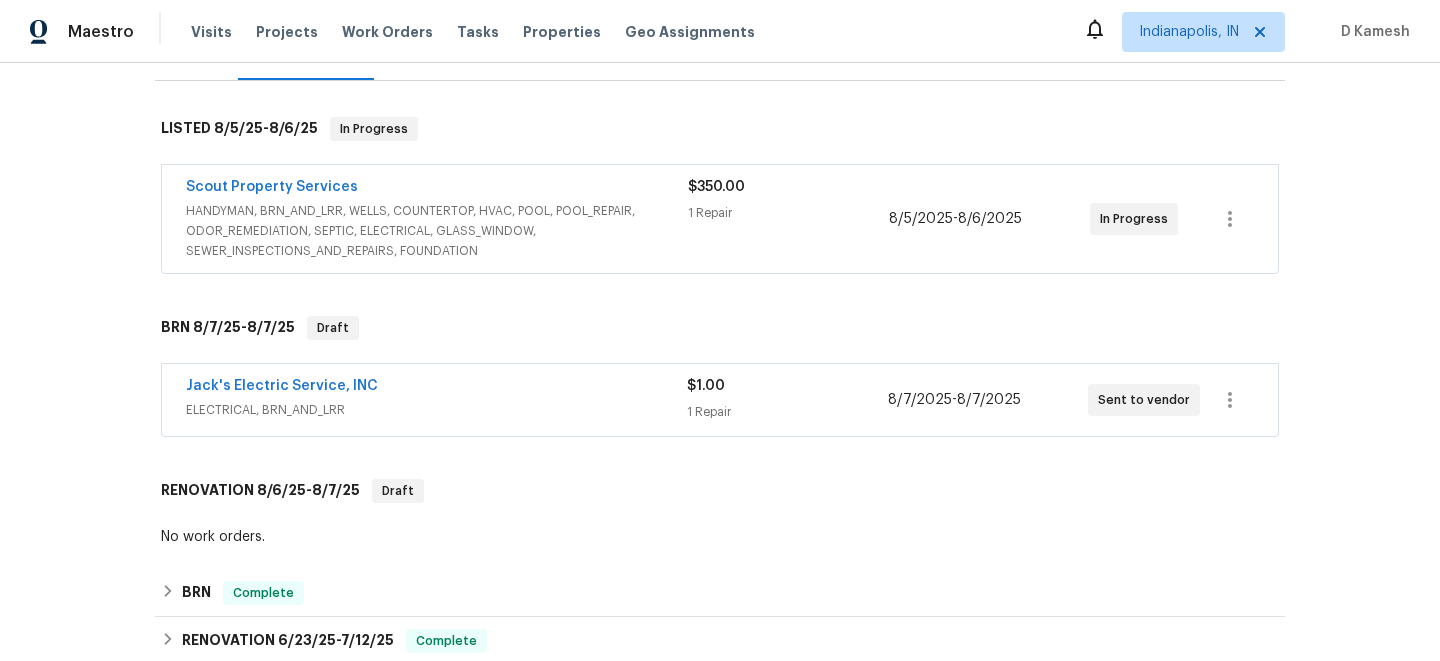 click on "HANDYMAN, BRN_AND_LRR, WELLS, COUNTERTOP, HVAC, POOL, POOL_REPAIR, ODOR_REMEDIATION, SEPTIC, ELECTRICAL, GLASS_WINDOW, SEWER_INSPECTIONS_AND_REPAIRS, FOUNDATION" at bounding box center [437, 231] 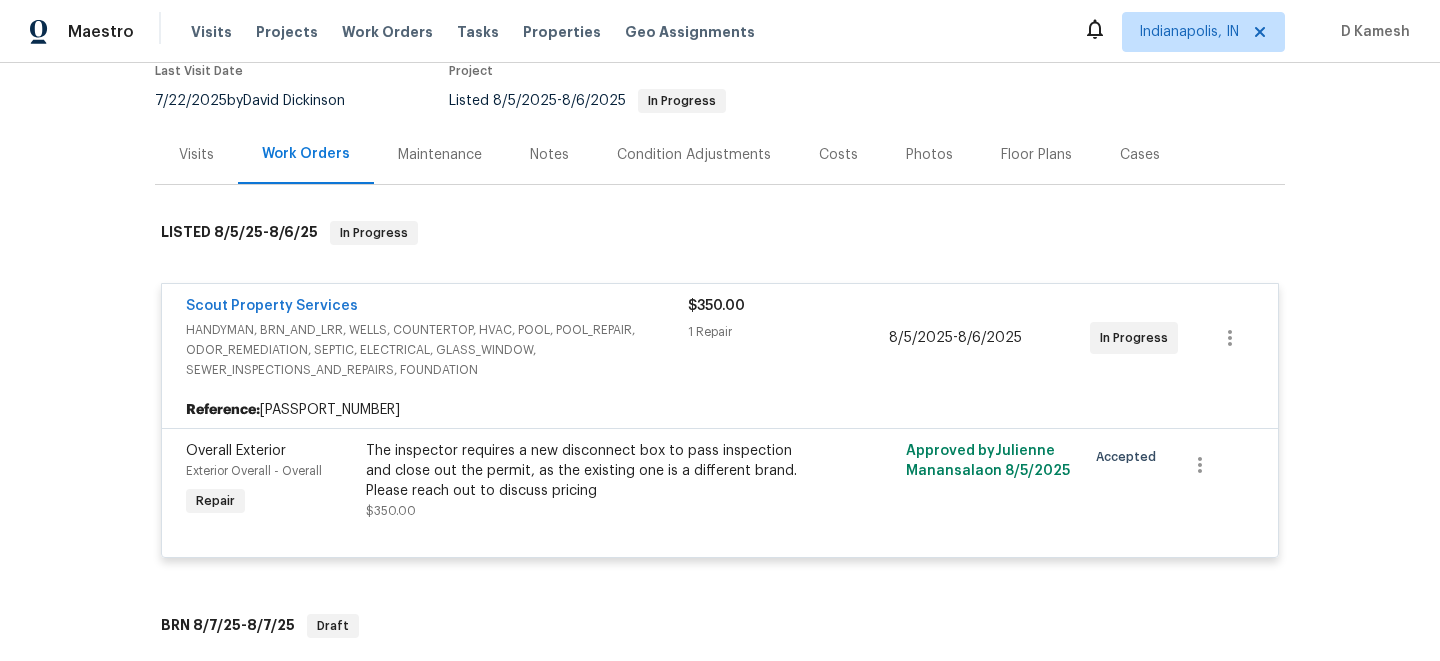 scroll, scrollTop: 160, scrollLeft: 0, axis: vertical 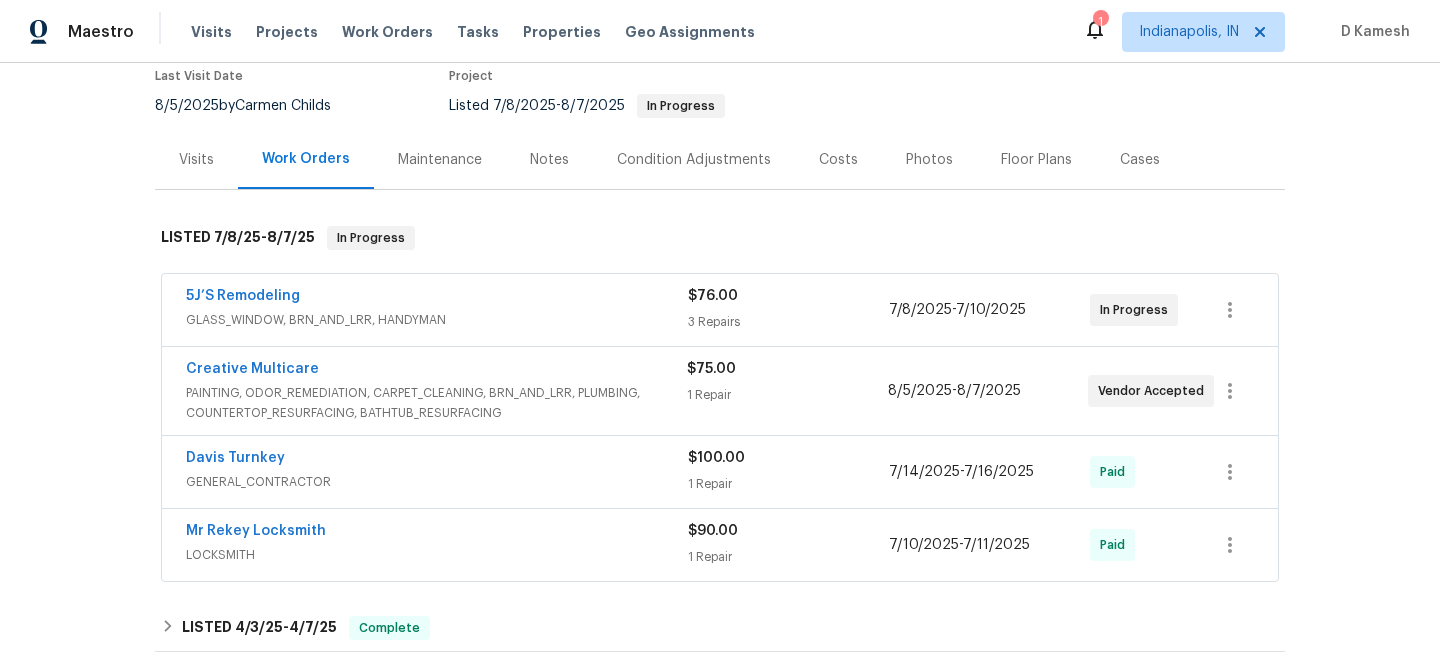 click on "GLASS_WINDOW, BRN_AND_LRR, HANDYMAN" at bounding box center [437, 320] 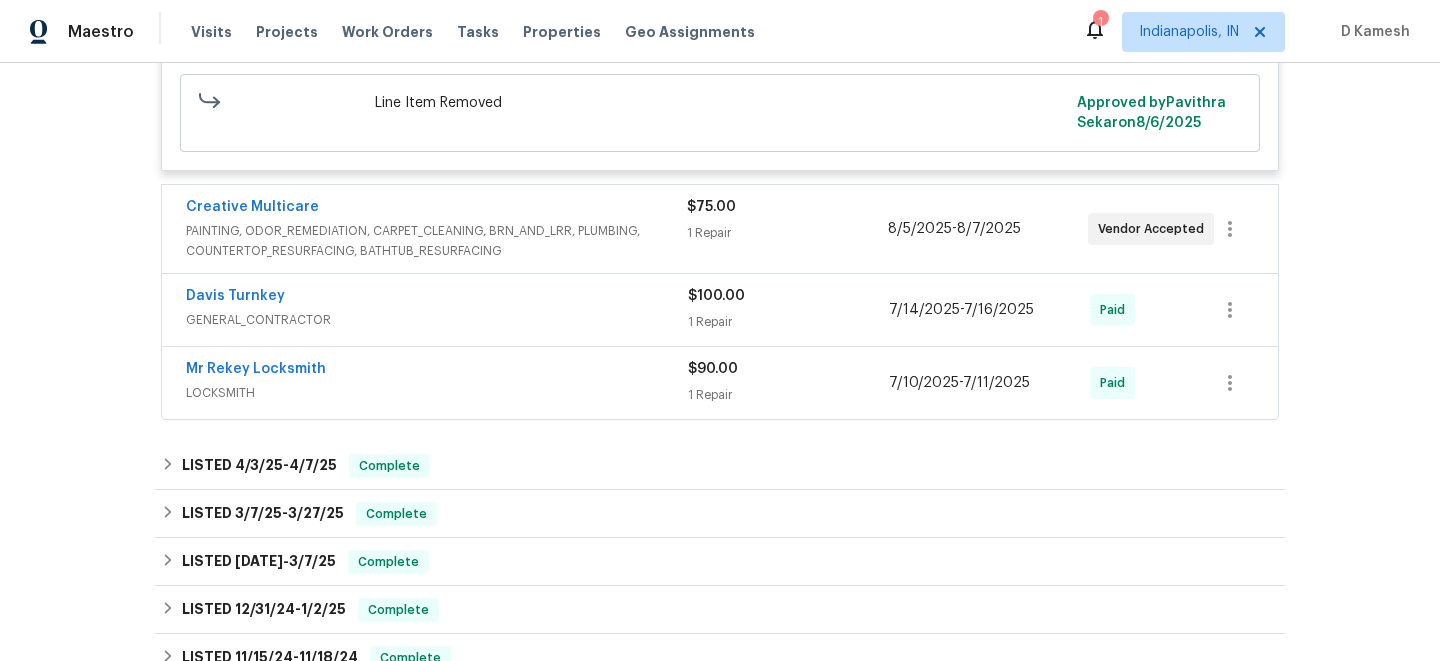 scroll, scrollTop: 1008, scrollLeft: 0, axis: vertical 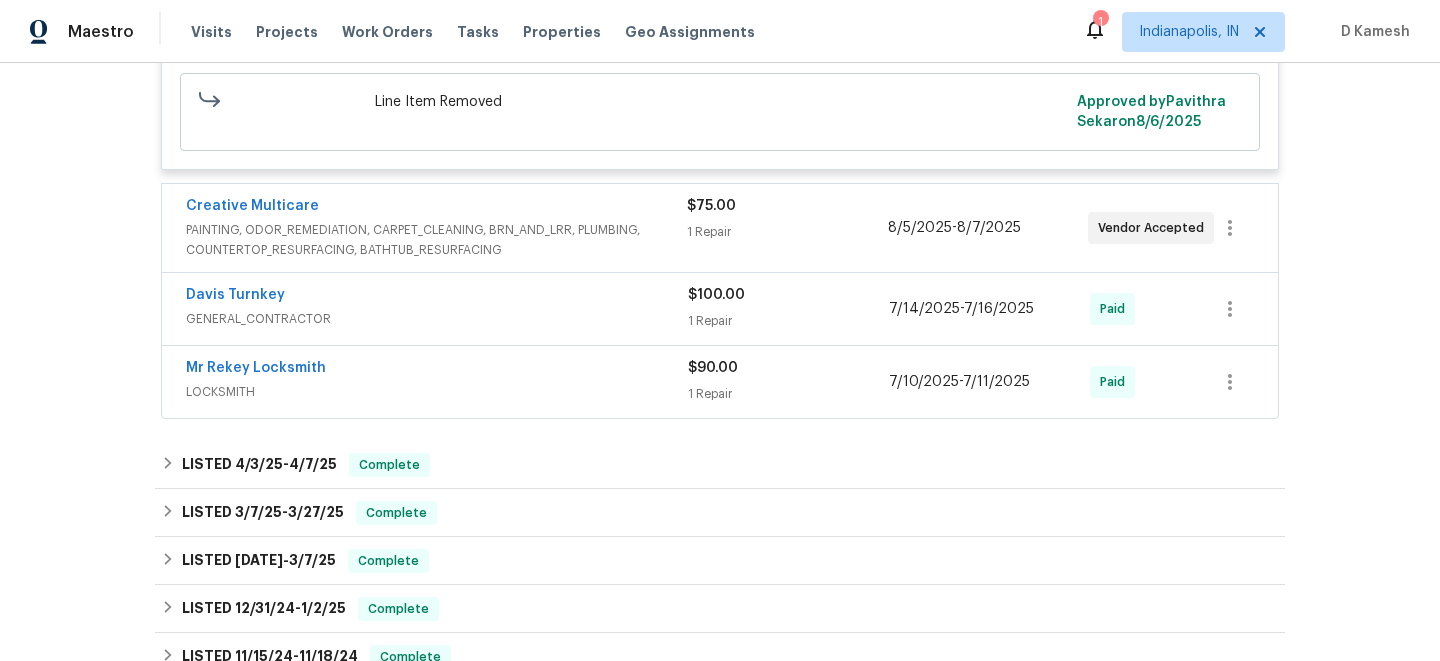 click on "PAINTING, ODOR_REMEDIATION, CARPET_CLEANING, BRN_AND_LRR, PLUMBING, COUNTERTOP_RESURFACING, BATHTUB_RESURFACING" at bounding box center (436, 240) 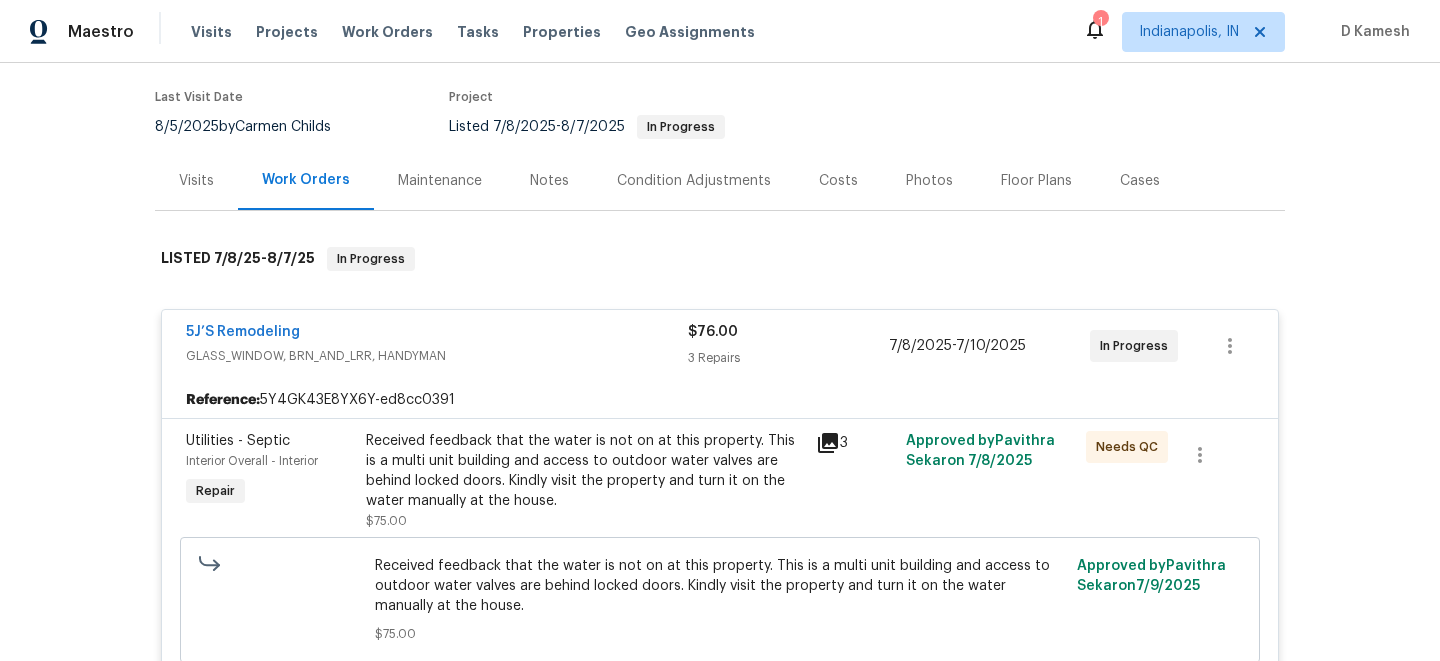 scroll, scrollTop: 172, scrollLeft: 0, axis: vertical 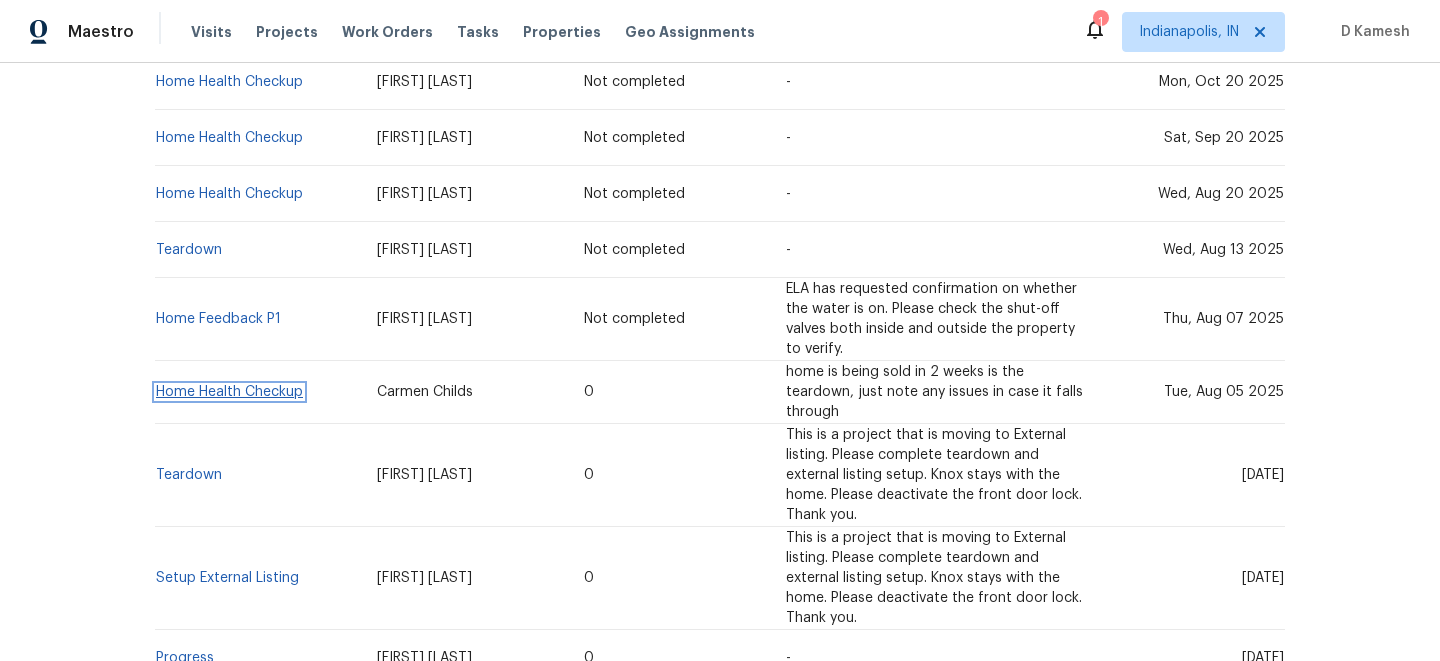 click on "Home Health Checkup" at bounding box center (229, 392) 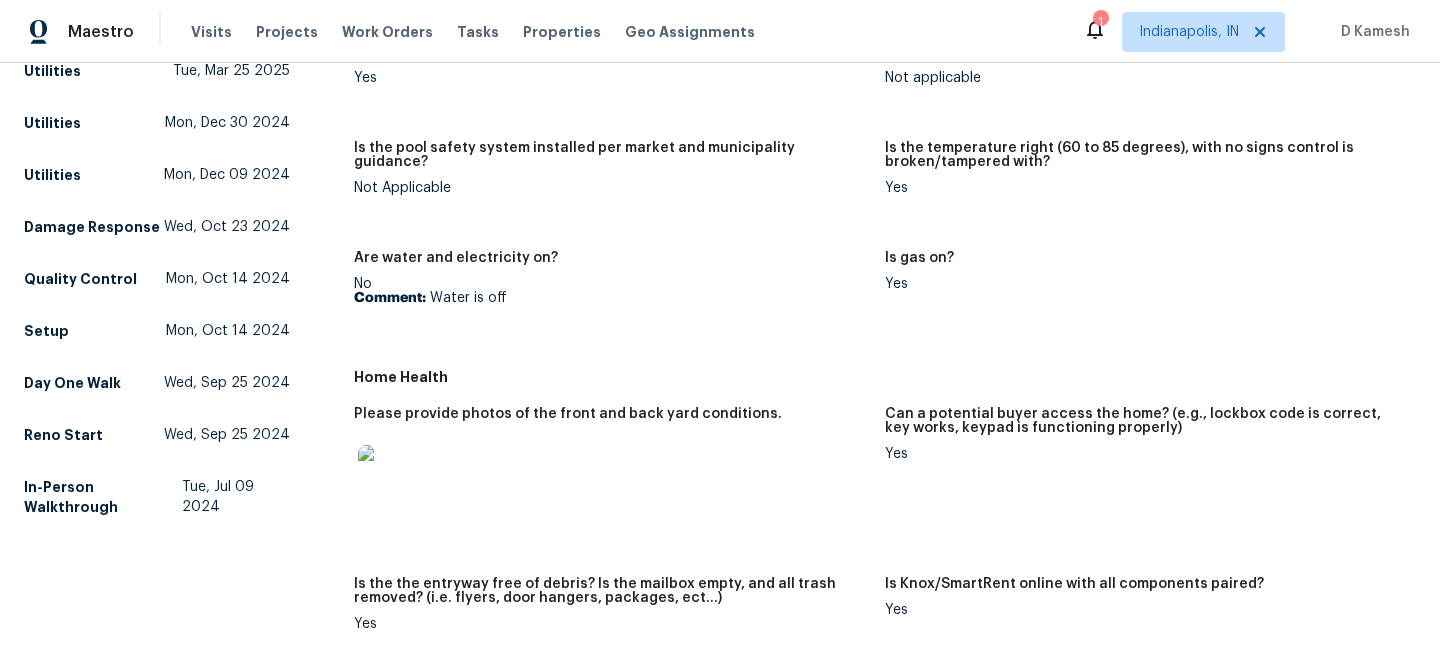 scroll, scrollTop: 814, scrollLeft: 0, axis: vertical 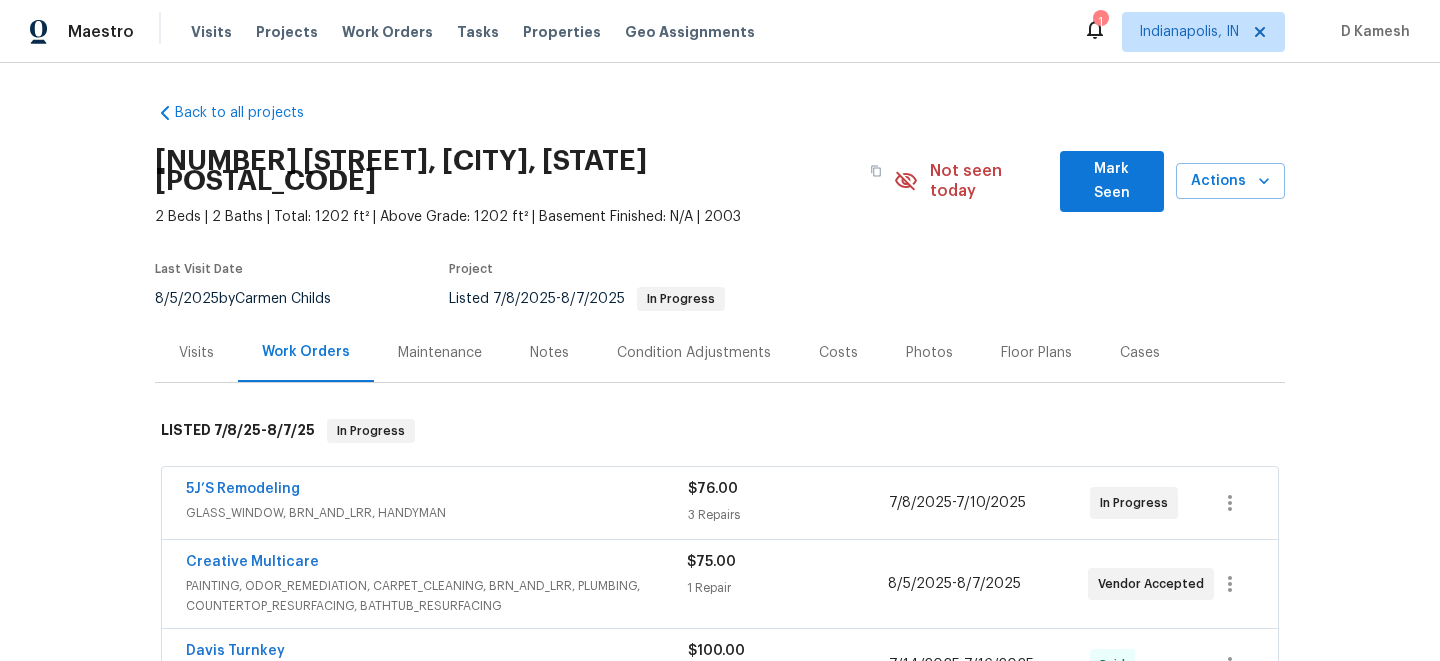 click on "Visits" at bounding box center (196, 353) 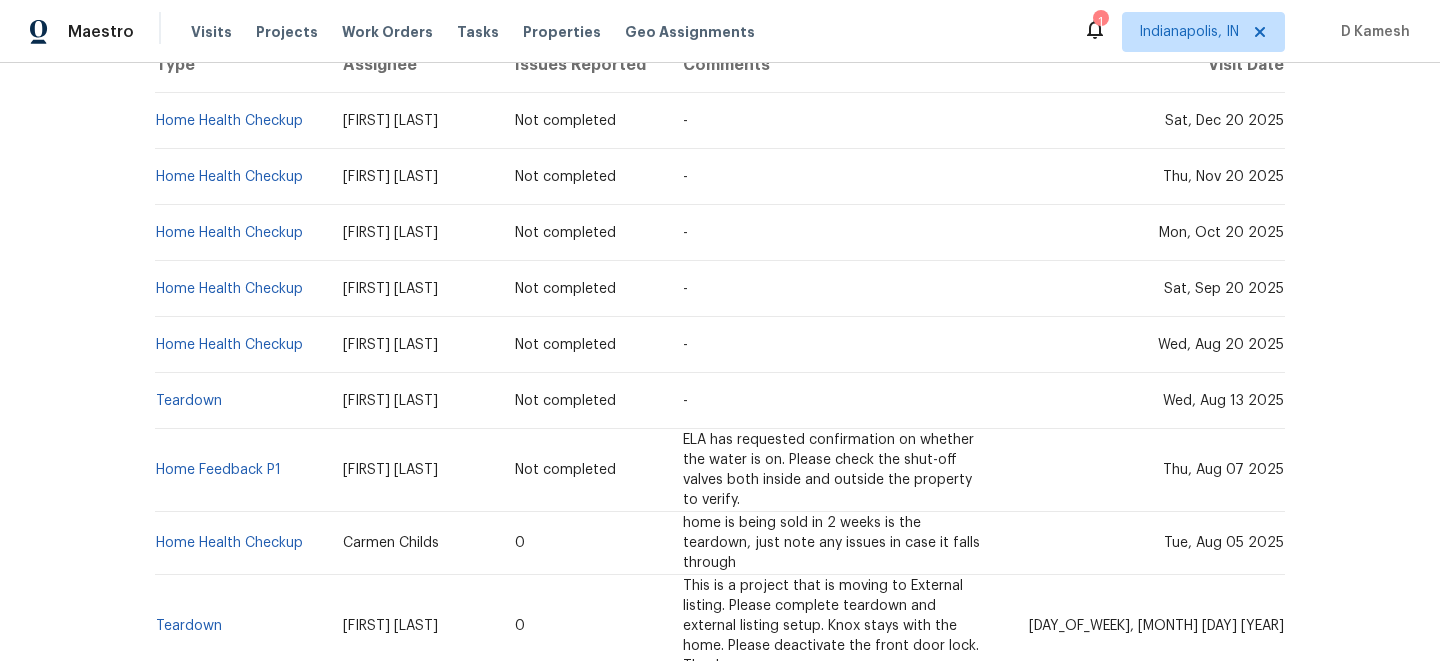 scroll, scrollTop: 469, scrollLeft: 0, axis: vertical 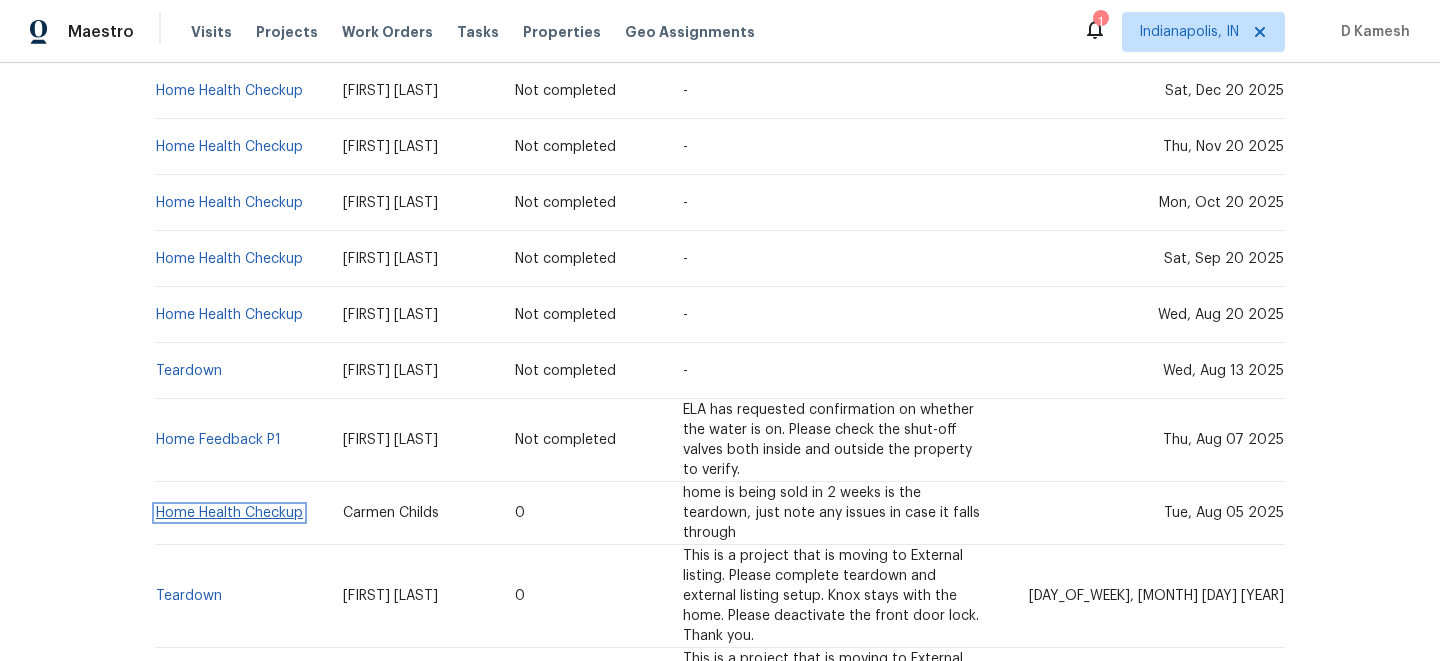 click on "Home Health Checkup" at bounding box center (229, 513) 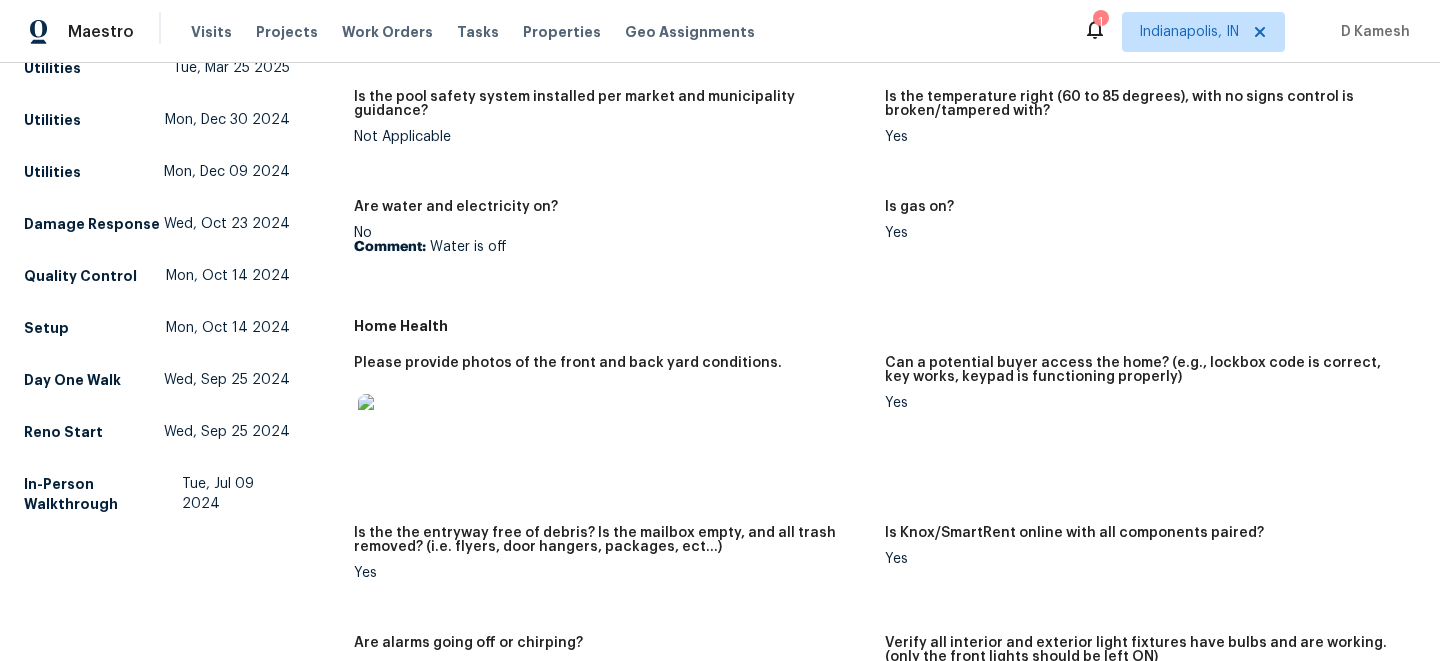 scroll, scrollTop: 818, scrollLeft: 0, axis: vertical 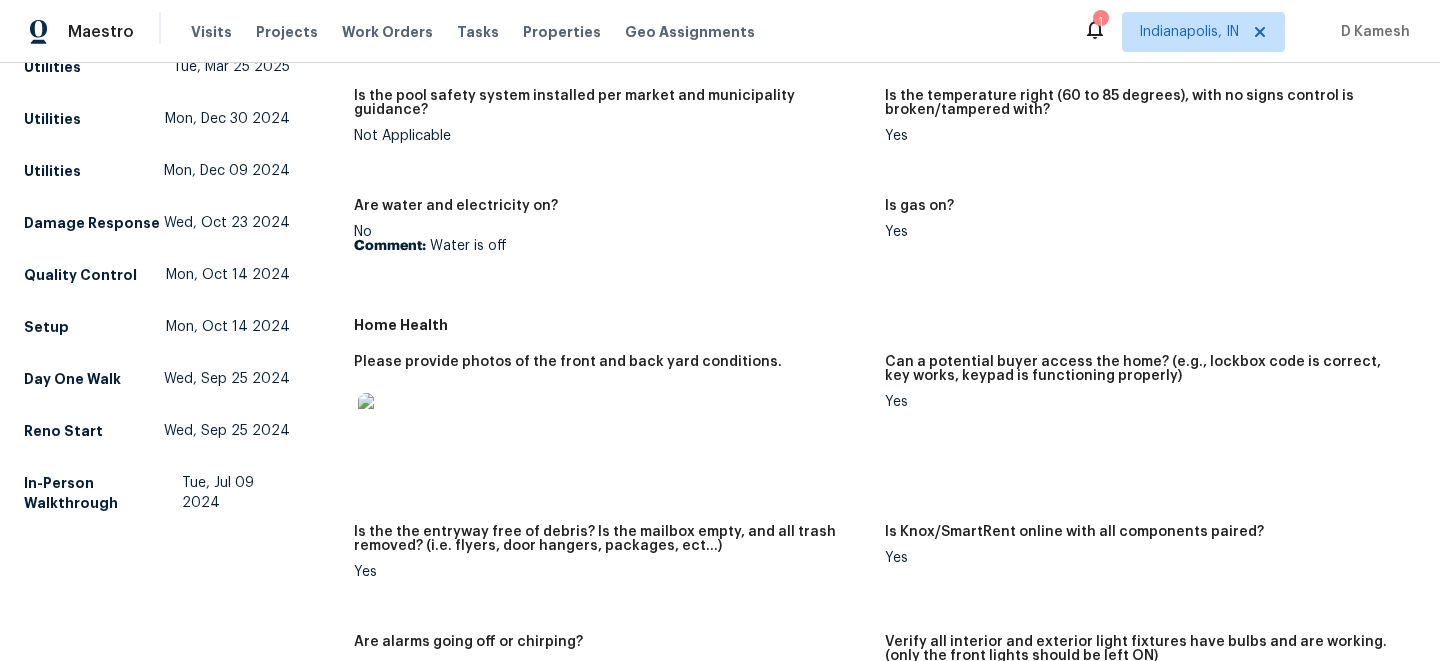 click at bounding box center (390, 425) 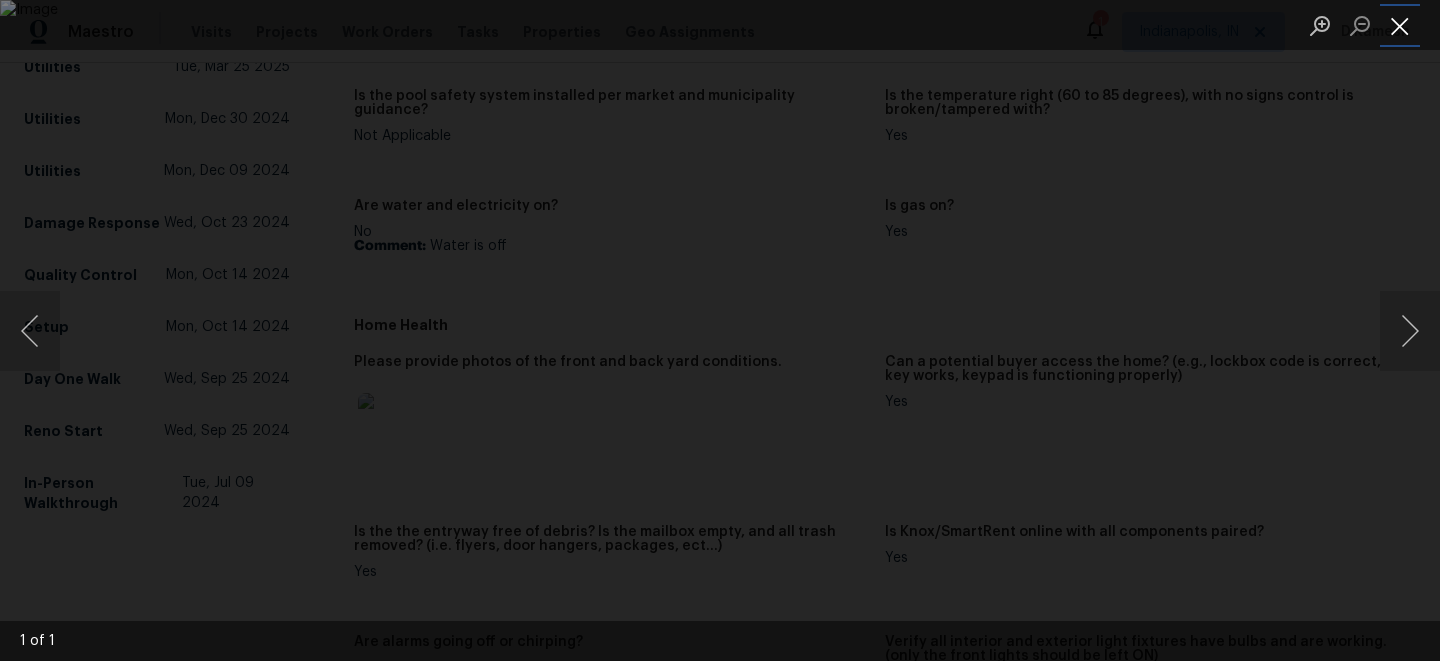 click at bounding box center [1400, 25] 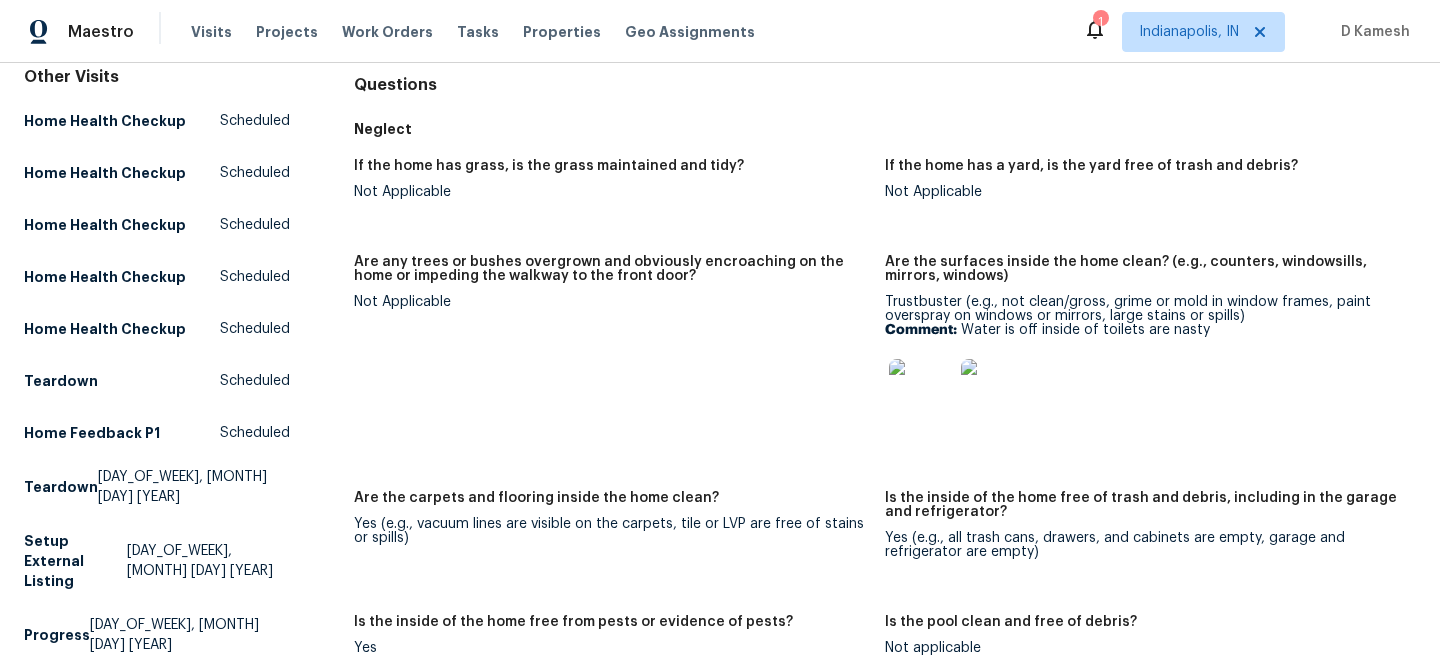 scroll, scrollTop: 0, scrollLeft: 0, axis: both 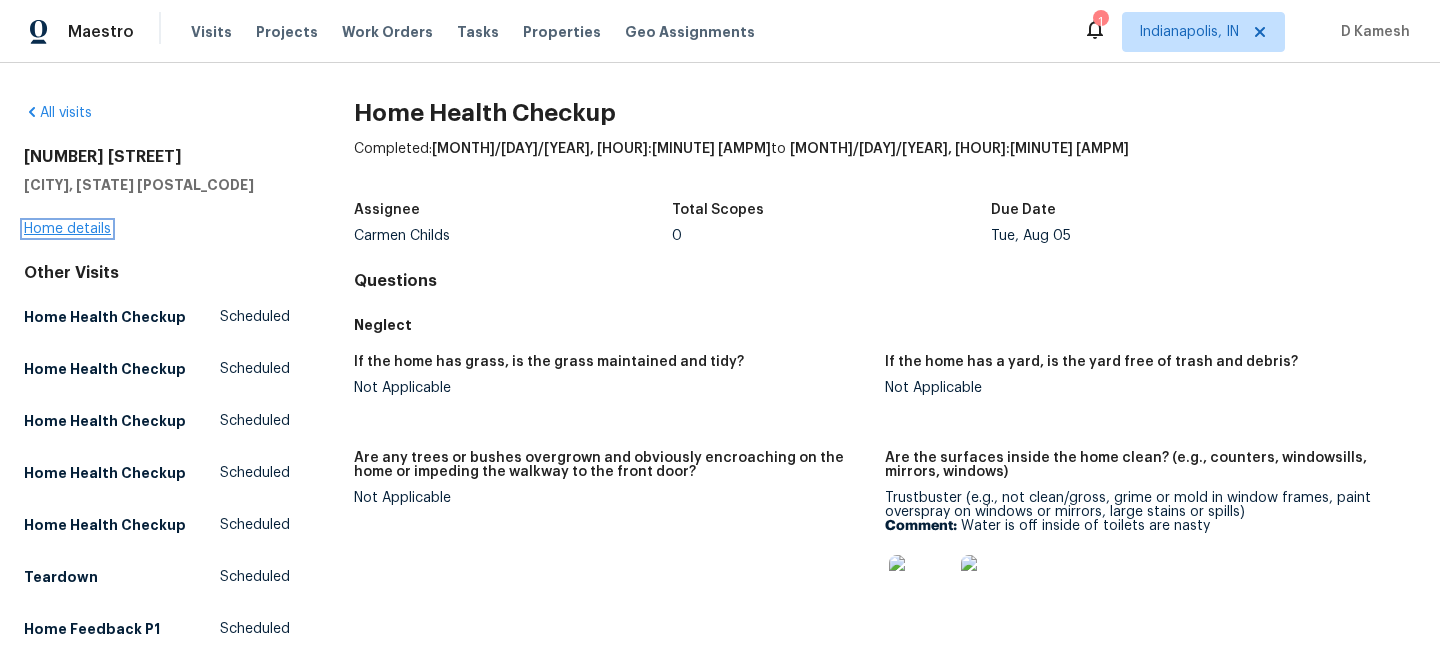 click on "Home details" at bounding box center [67, 229] 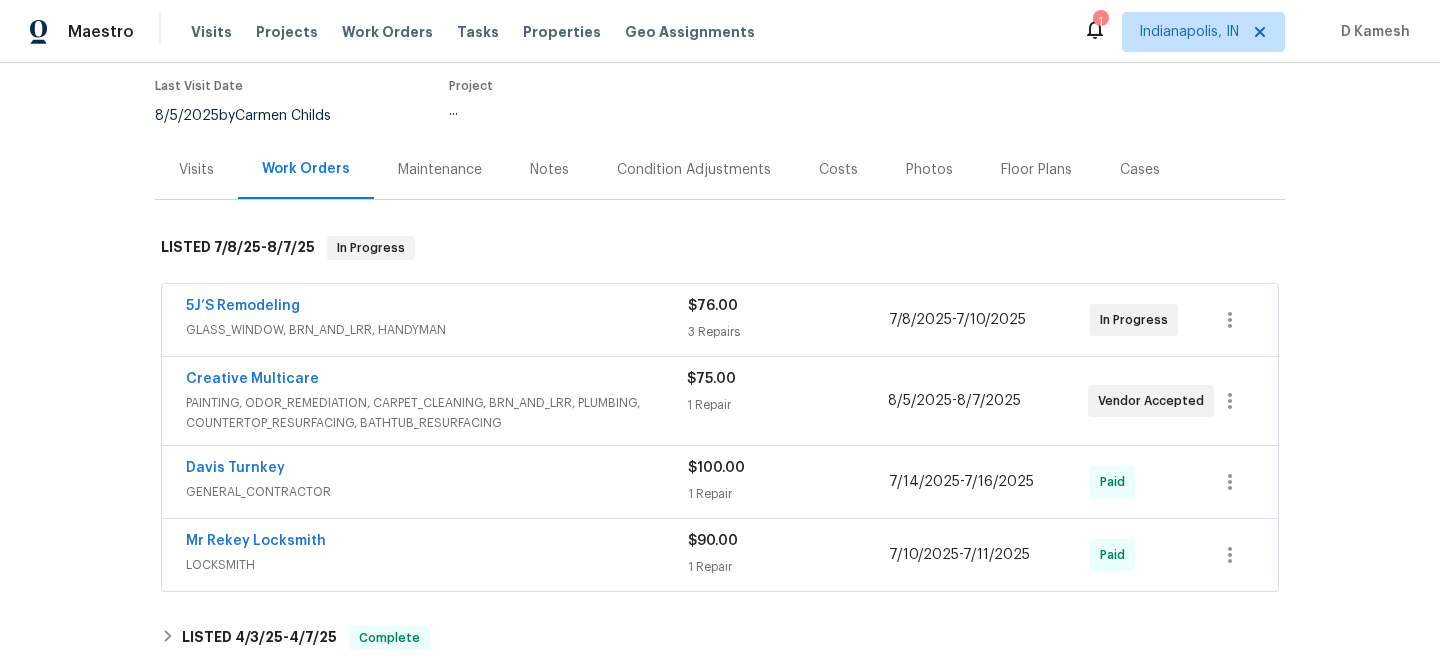scroll, scrollTop: 200, scrollLeft: 0, axis: vertical 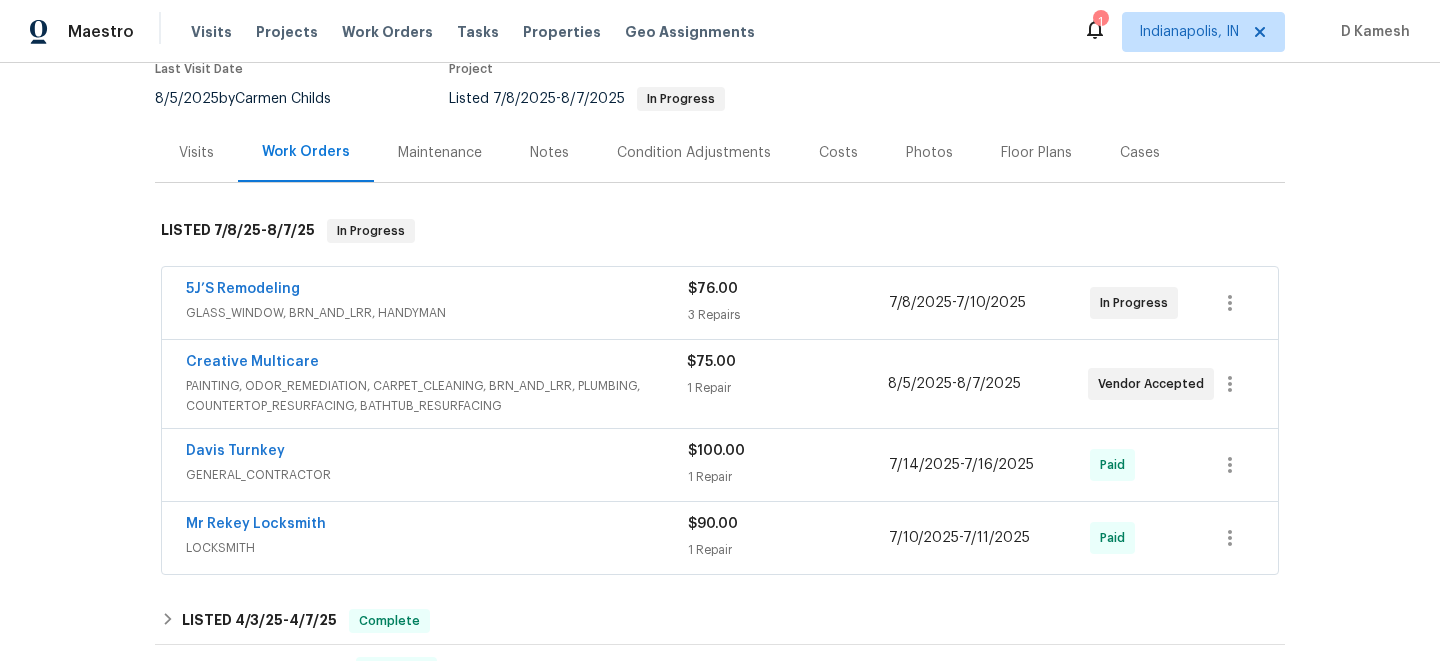 click on "Visits" at bounding box center (196, 153) 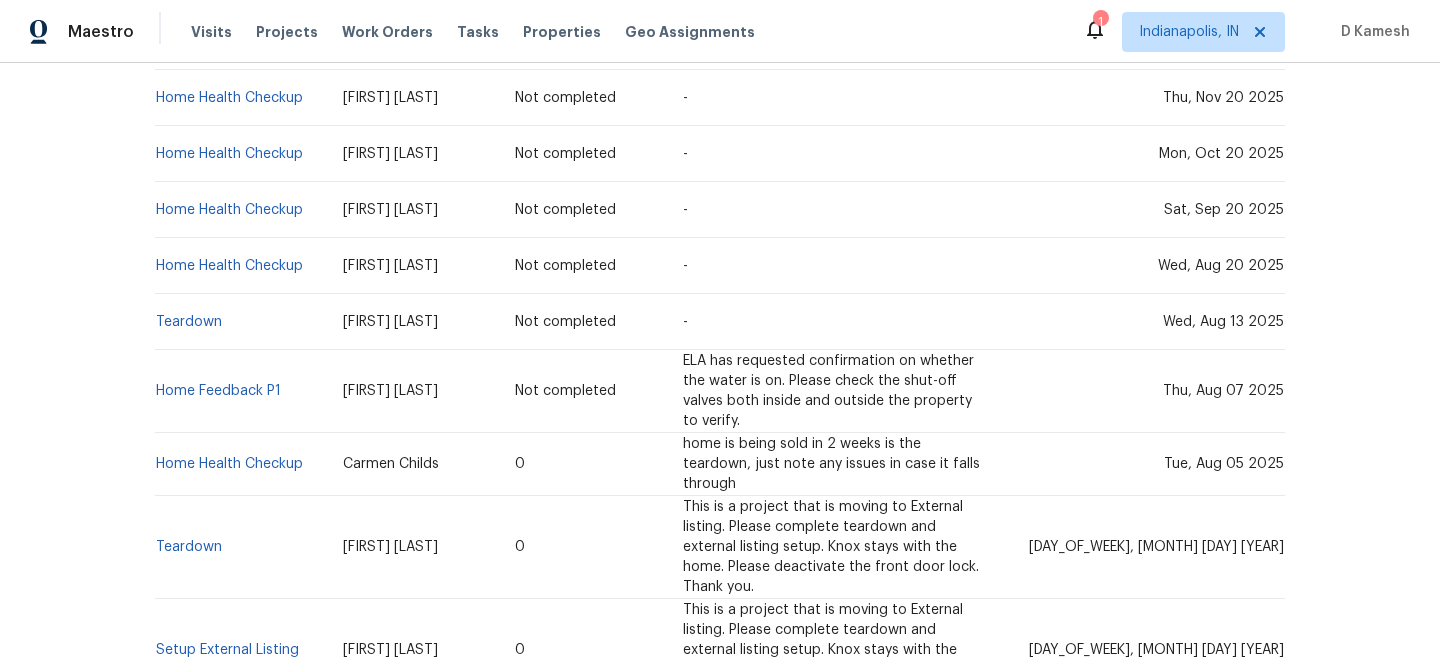 scroll, scrollTop: 482, scrollLeft: 0, axis: vertical 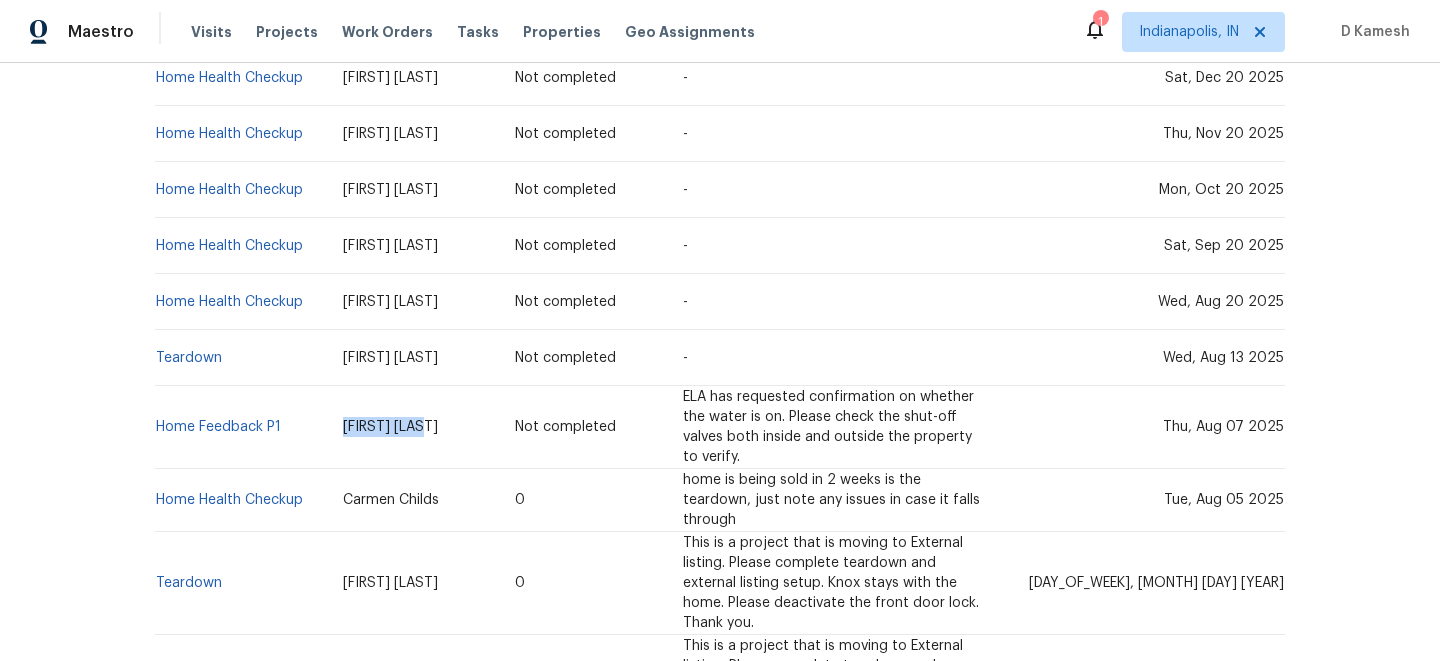 drag, startPoint x: 381, startPoint y: 406, endPoint x: 537, endPoint y: 405, distance: 156.0032 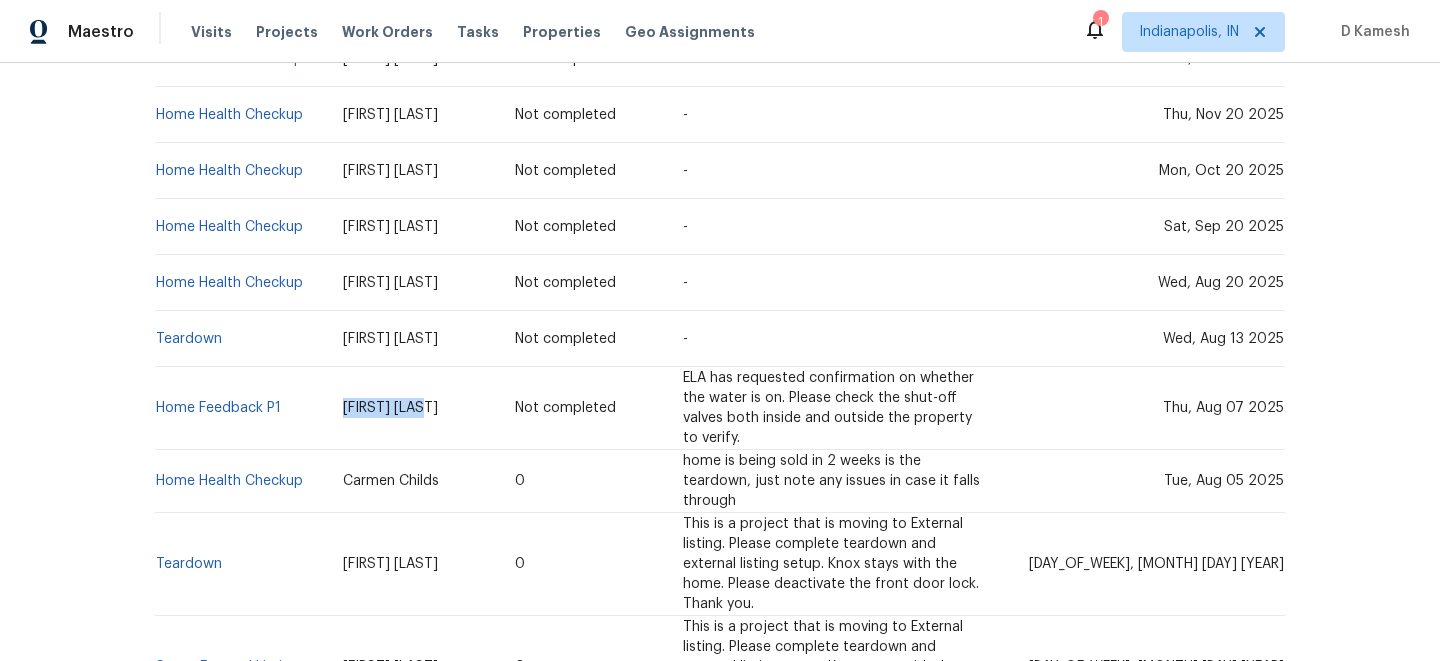 scroll, scrollTop: 504, scrollLeft: 0, axis: vertical 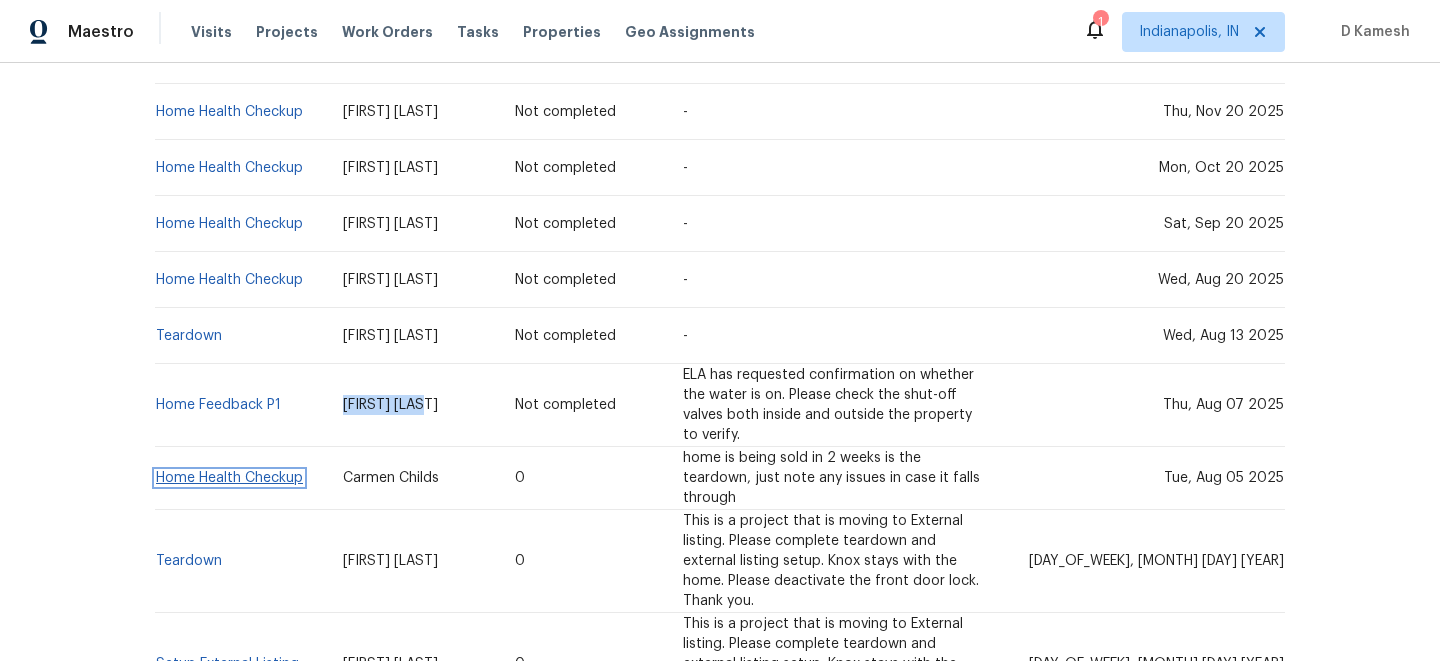 click on "Home Health Checkup" at bounding box center (229, 478) 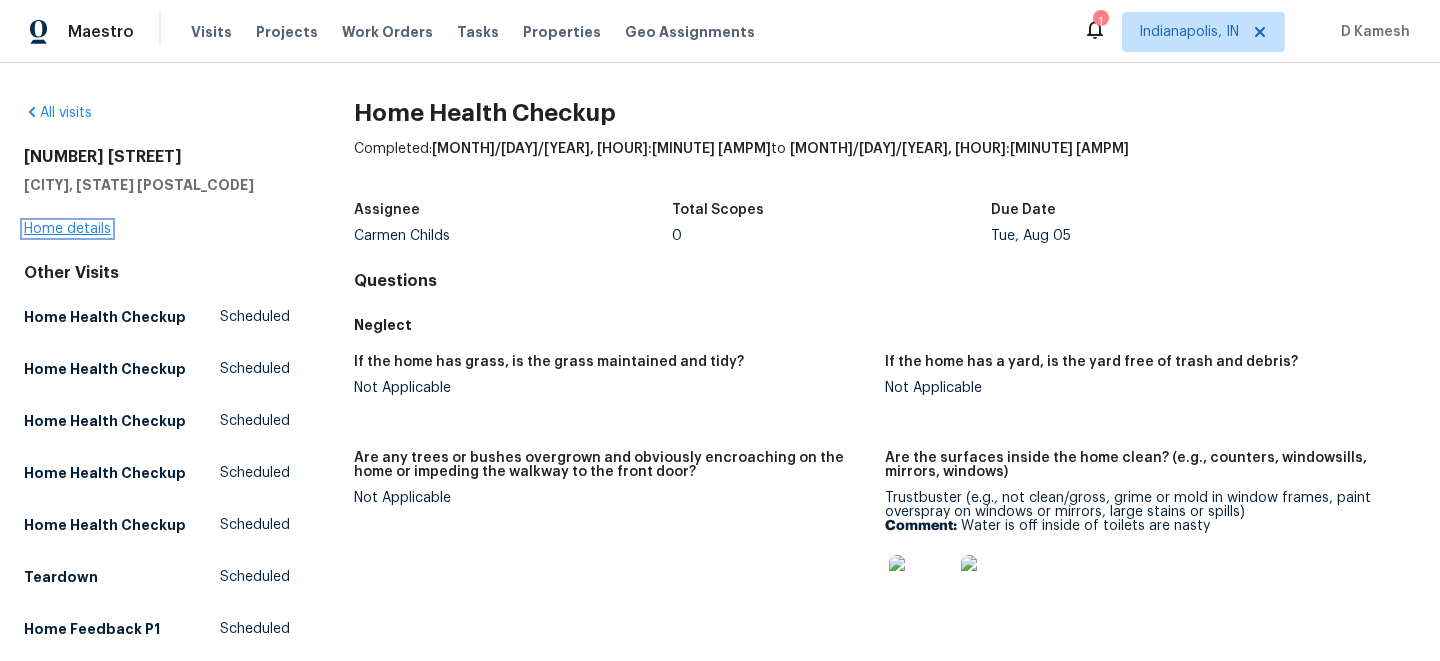 click on "Home details" at bounding box center (67, 229) 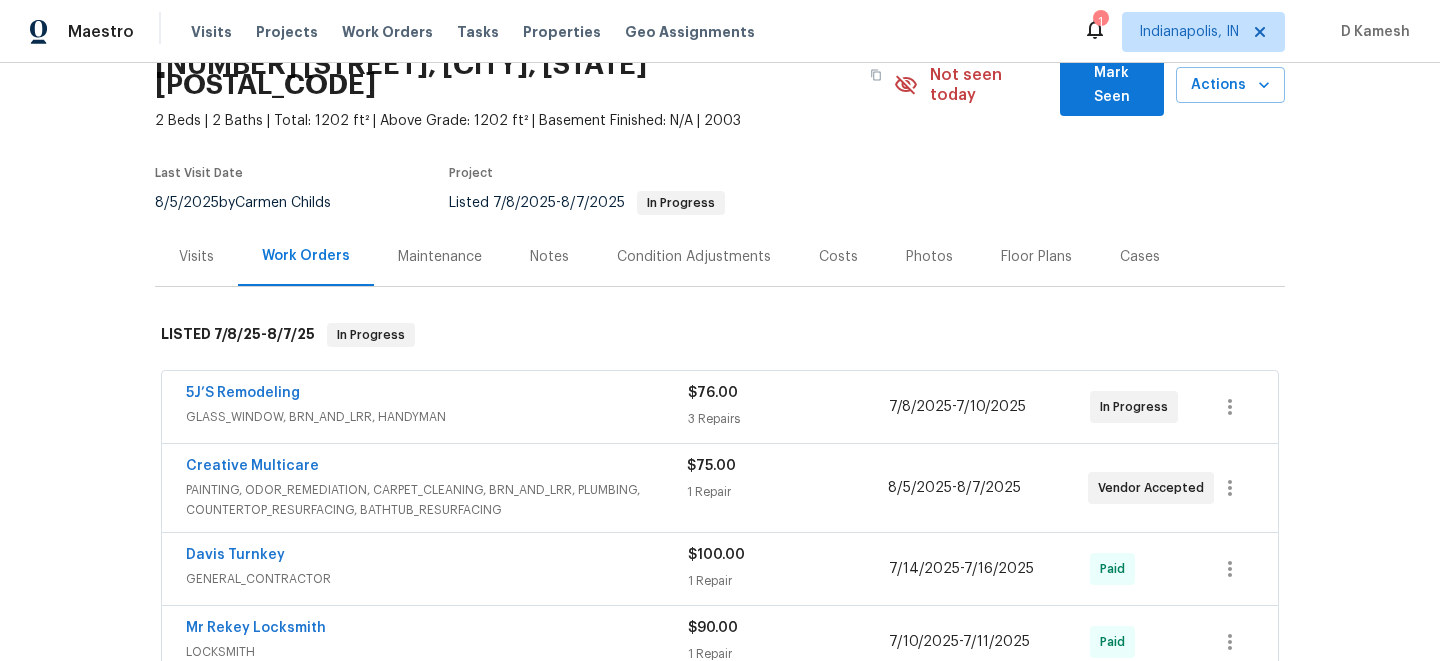 scroll, scrollTop: 134, scrollLeft: 0, axis: vertical 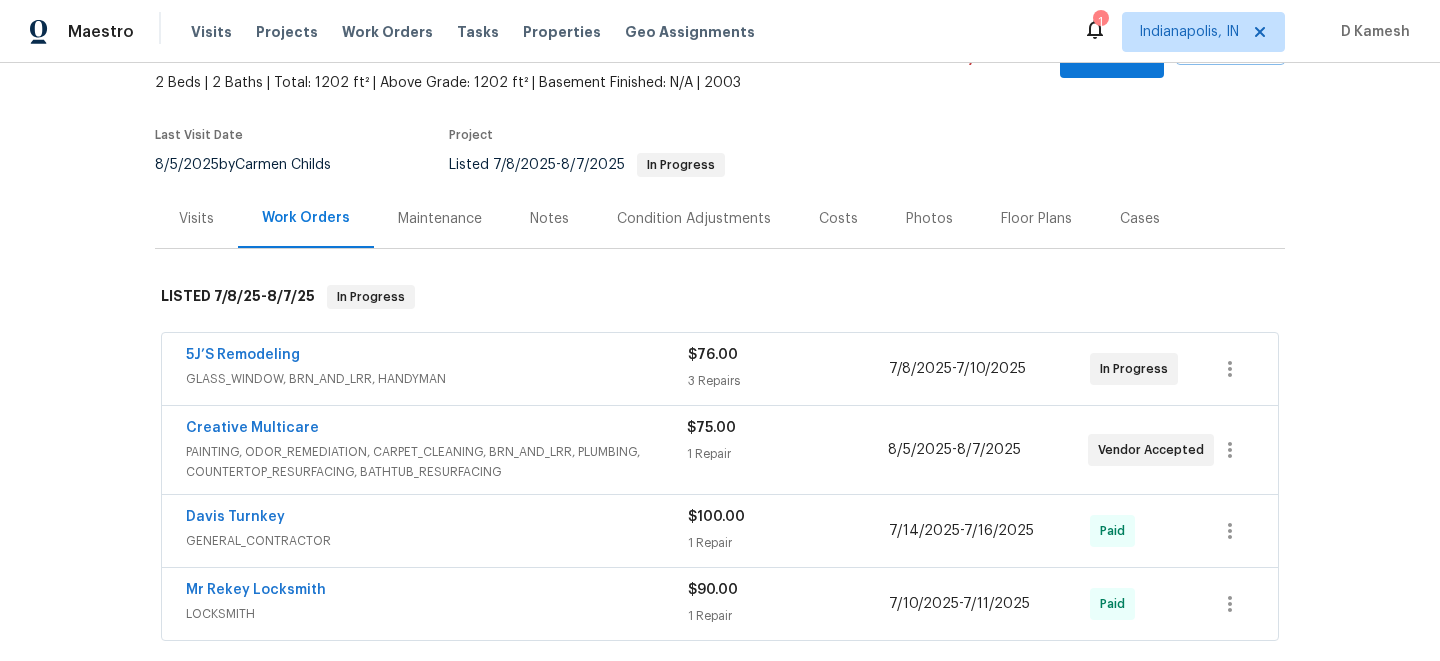 click on "Visits" at bounding box center (196, 219) 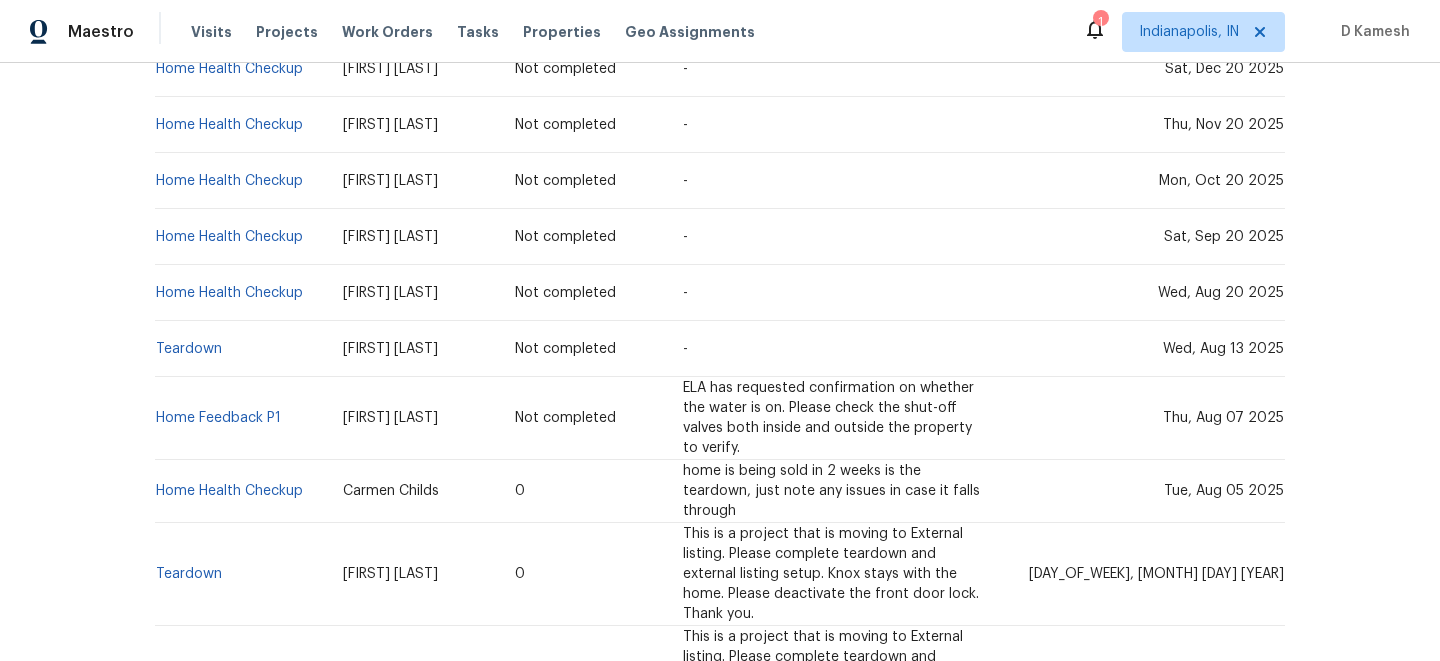 scroll, scrollTop: 492, scrollLeft: 0, axis: vertical 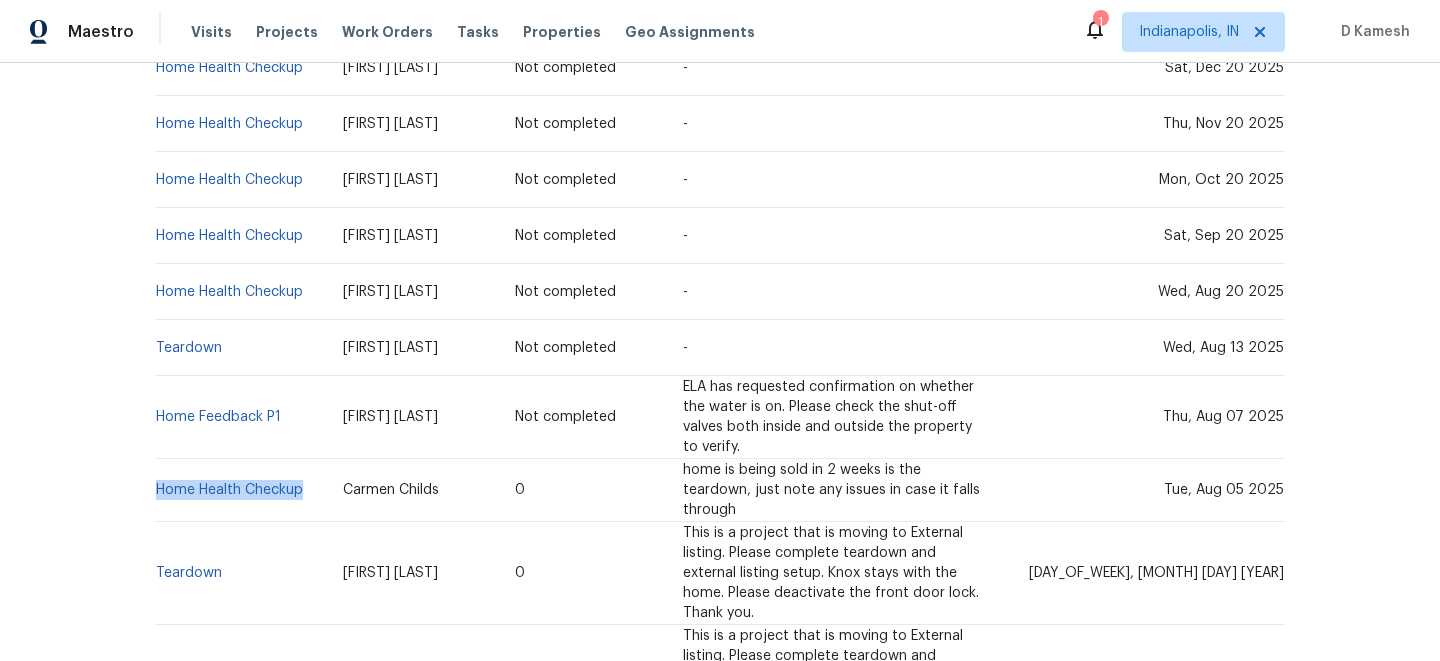 drag, startPoint x: 319, startPoint y: 468, endPoint x: 158, endPoint y: 456, distance: 161.44658 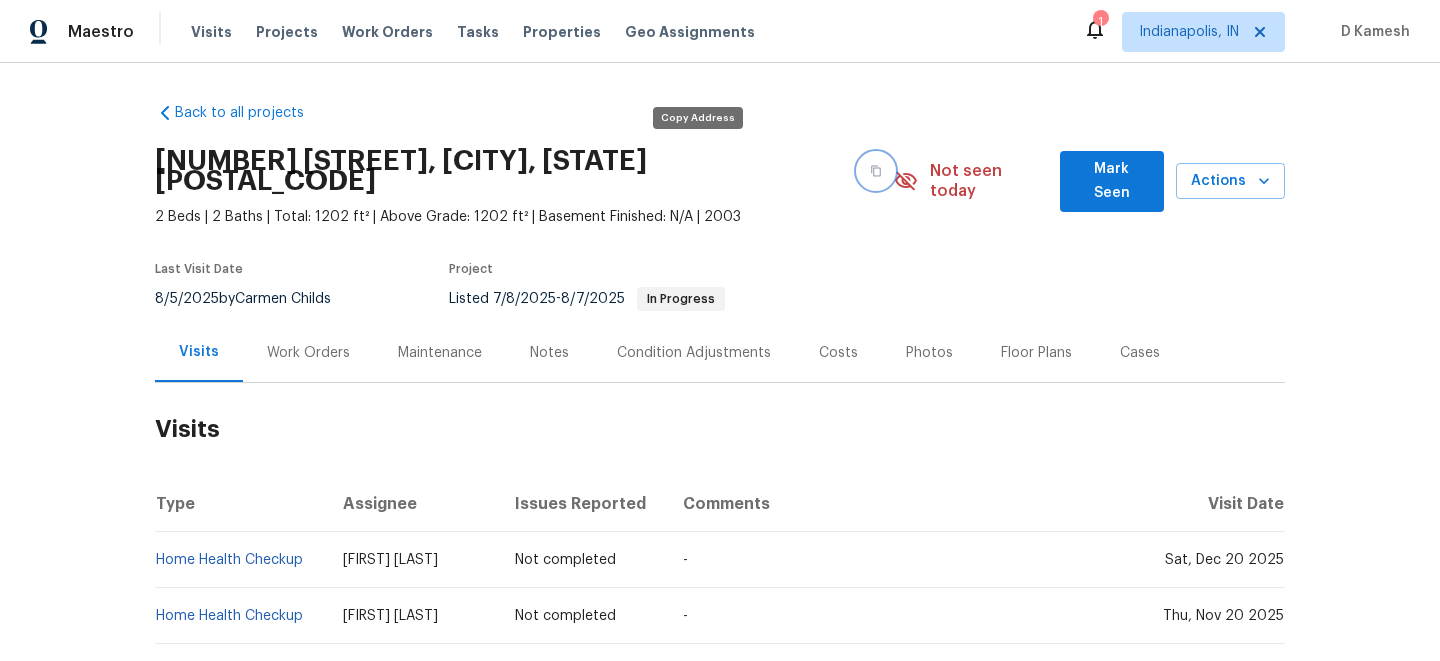 click 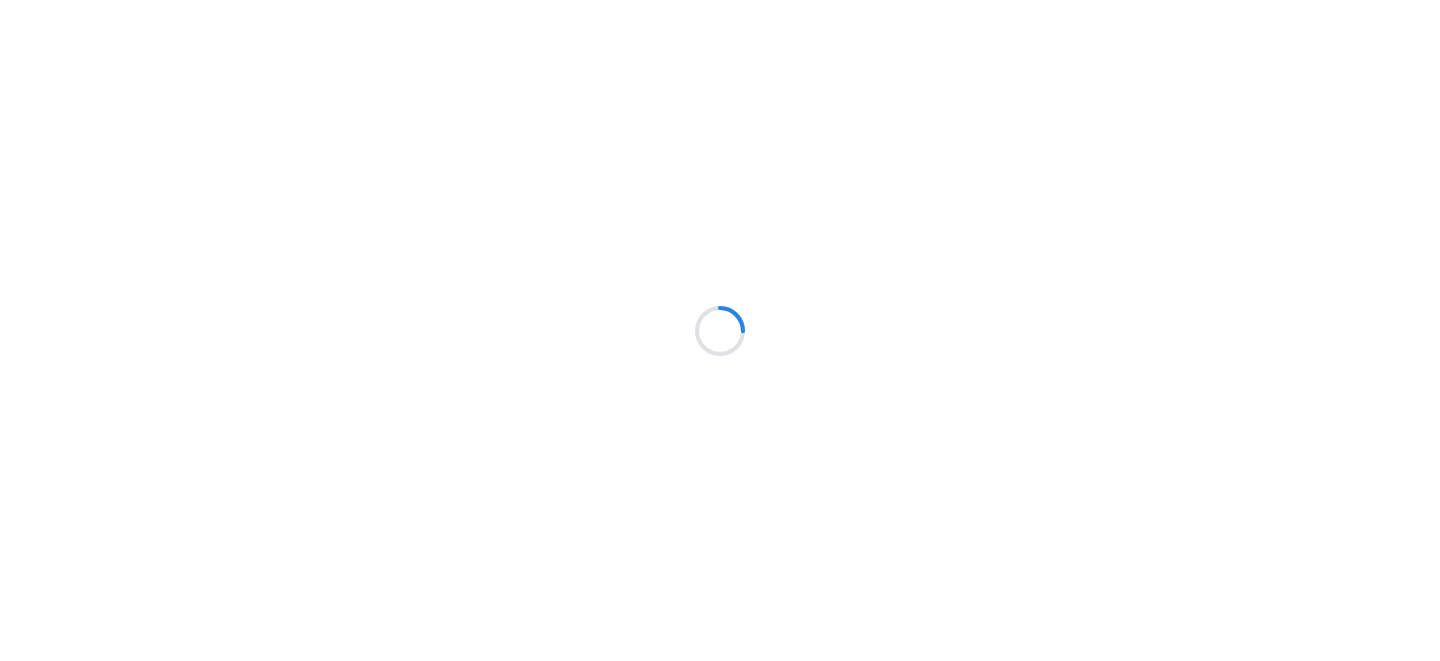 scroll, scrollTop: 0, scrollLeft: 0, axis: both 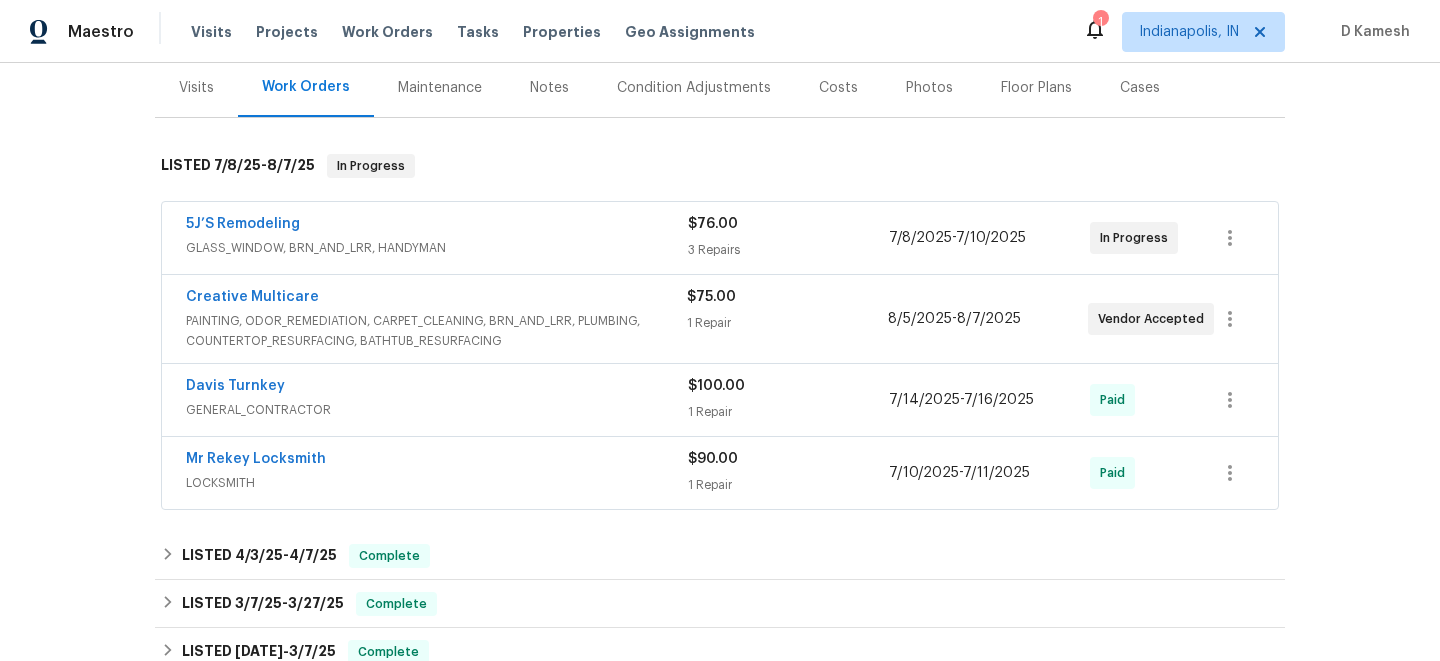 click on "Davis Turnkey" at bounding box center [437, 388] 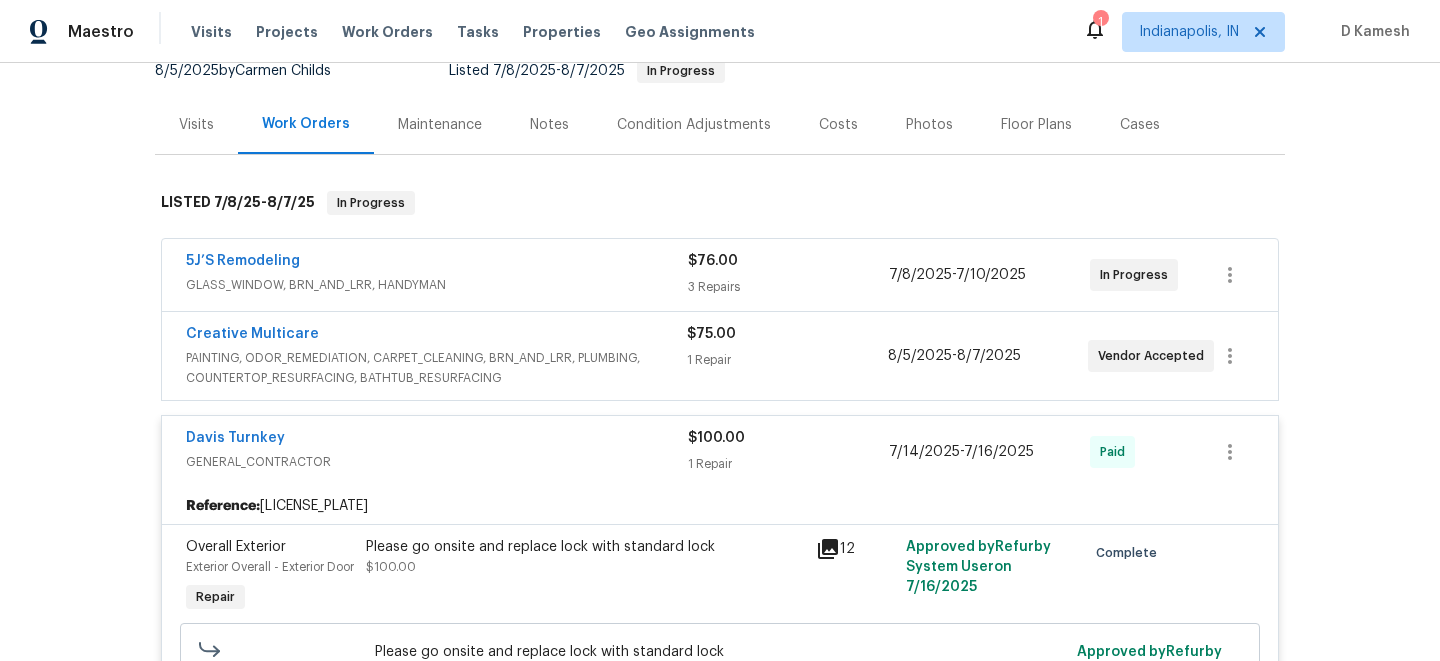 scroll, scrollTop: 211, scrollLeft: 0, axis: vertical 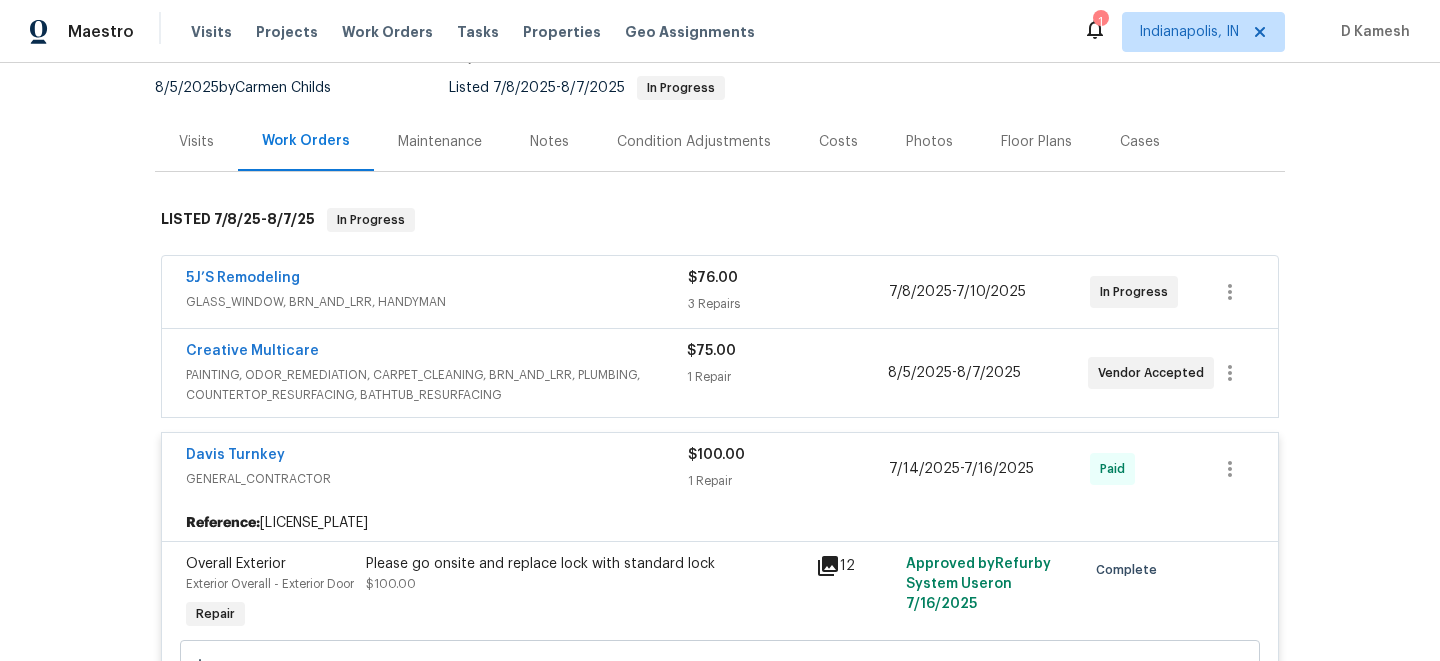 click on "PAINTING, ODOR_REMEDIATION, CARPET_CLEANING, BRN_AND_LRR, PLUMBING, COUNTERTOP_RESURFACING, BATHTUB_RESURFACING" at bounding box center [436, 385] 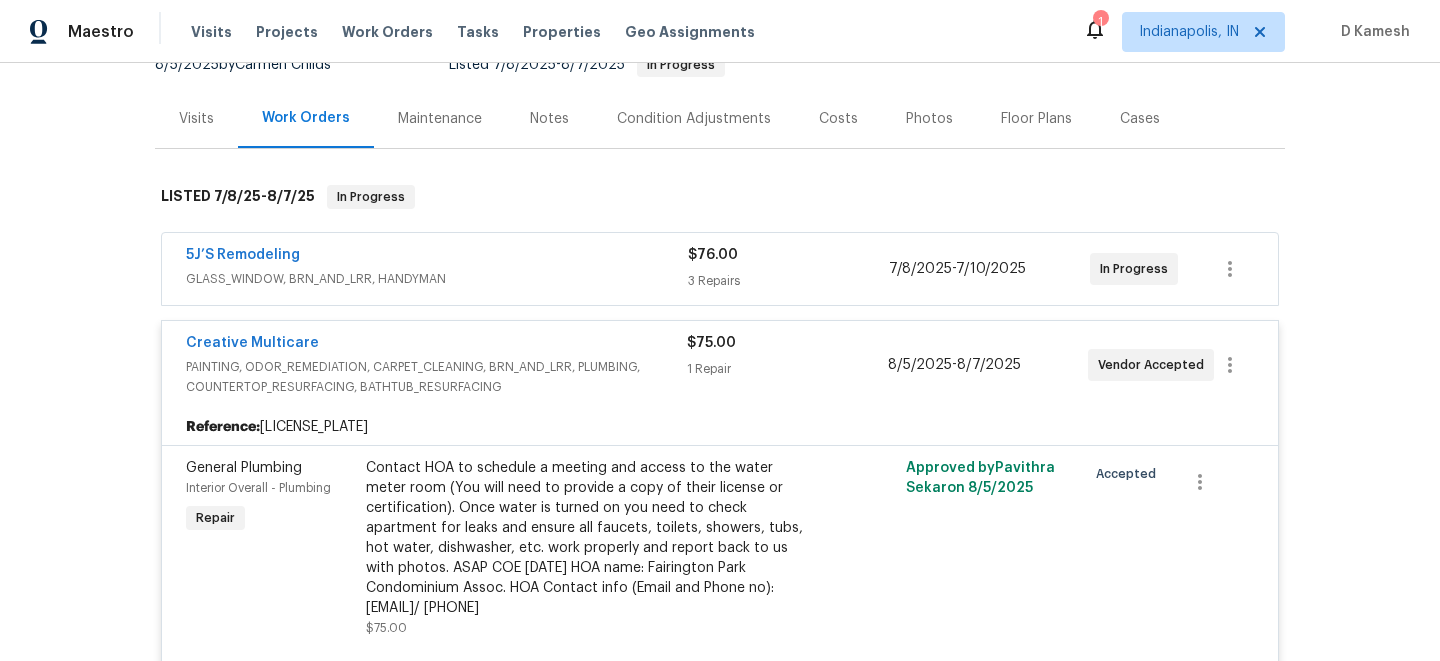 scroll, scrollTop: 236, scrollLeft: 0, axis: vertical 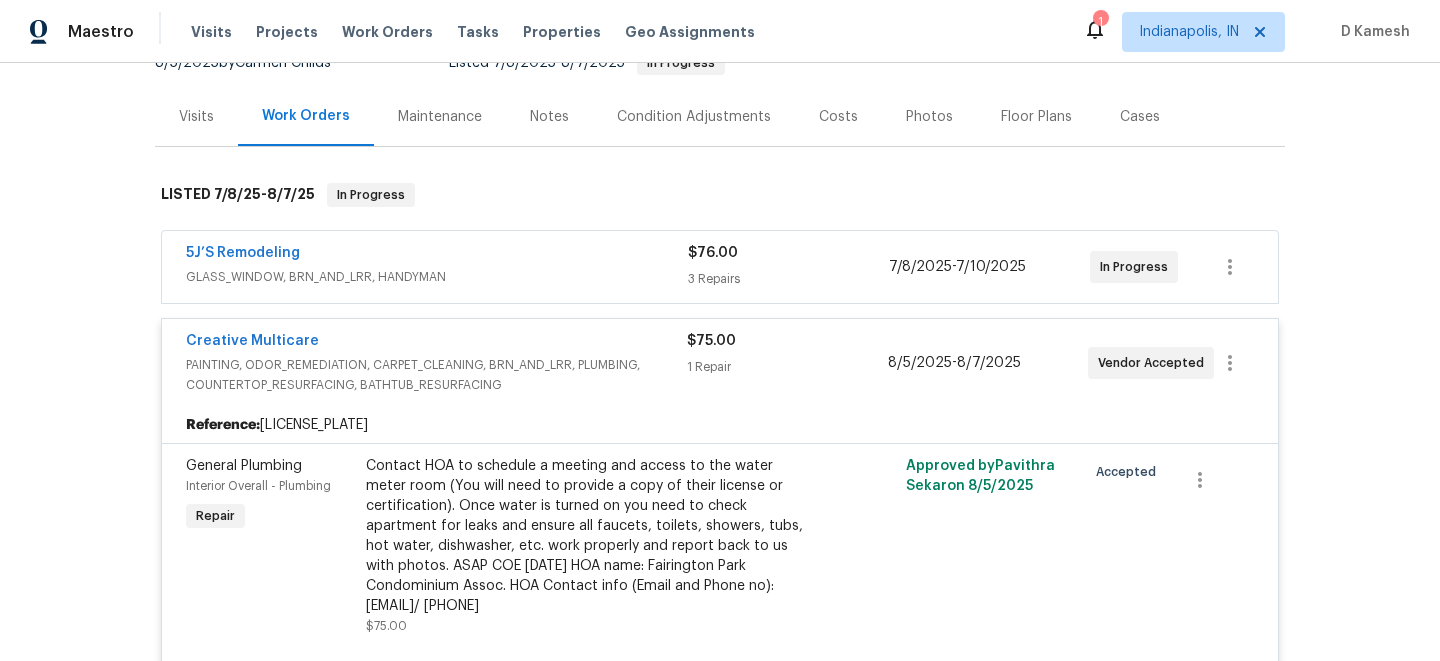 click on "GLASS_WINDOW, BRN_AND_LRR, HANDYMAN" at bounding box center (437, 277) 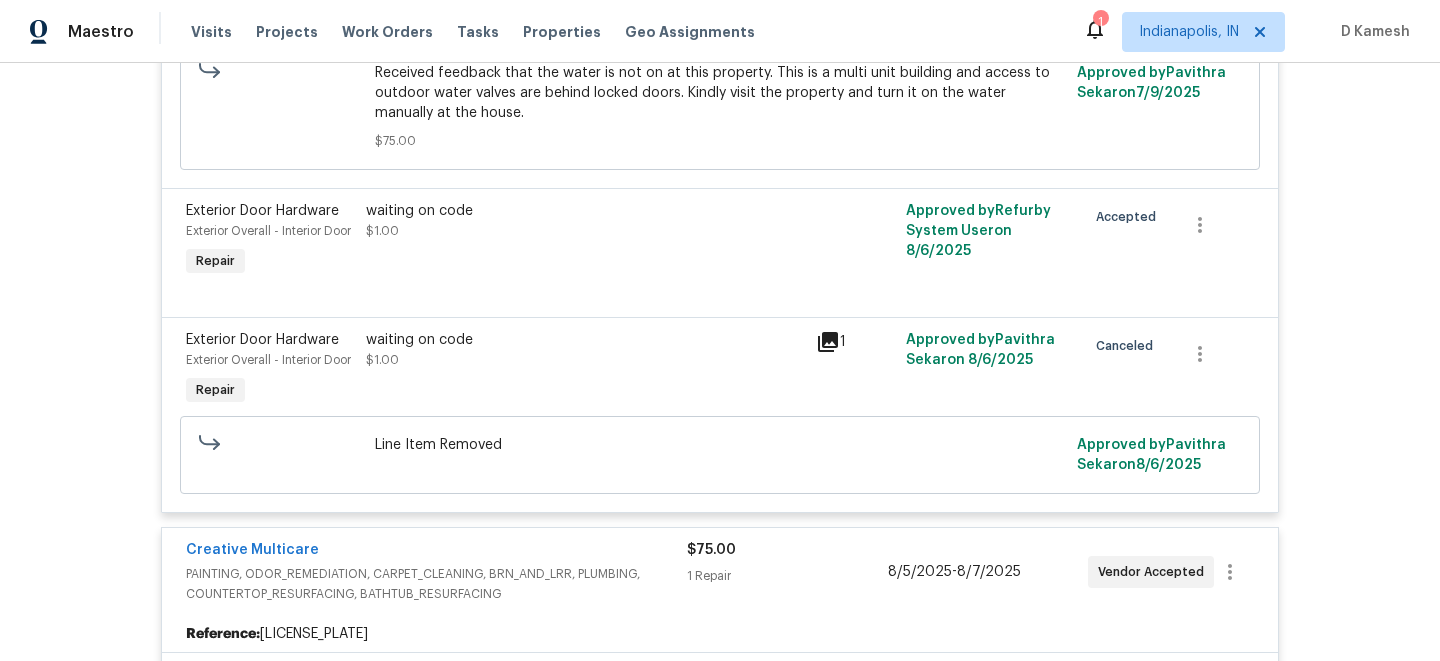 scroll, scrollTop: 645, scrollLeft: 0, axis: vertical 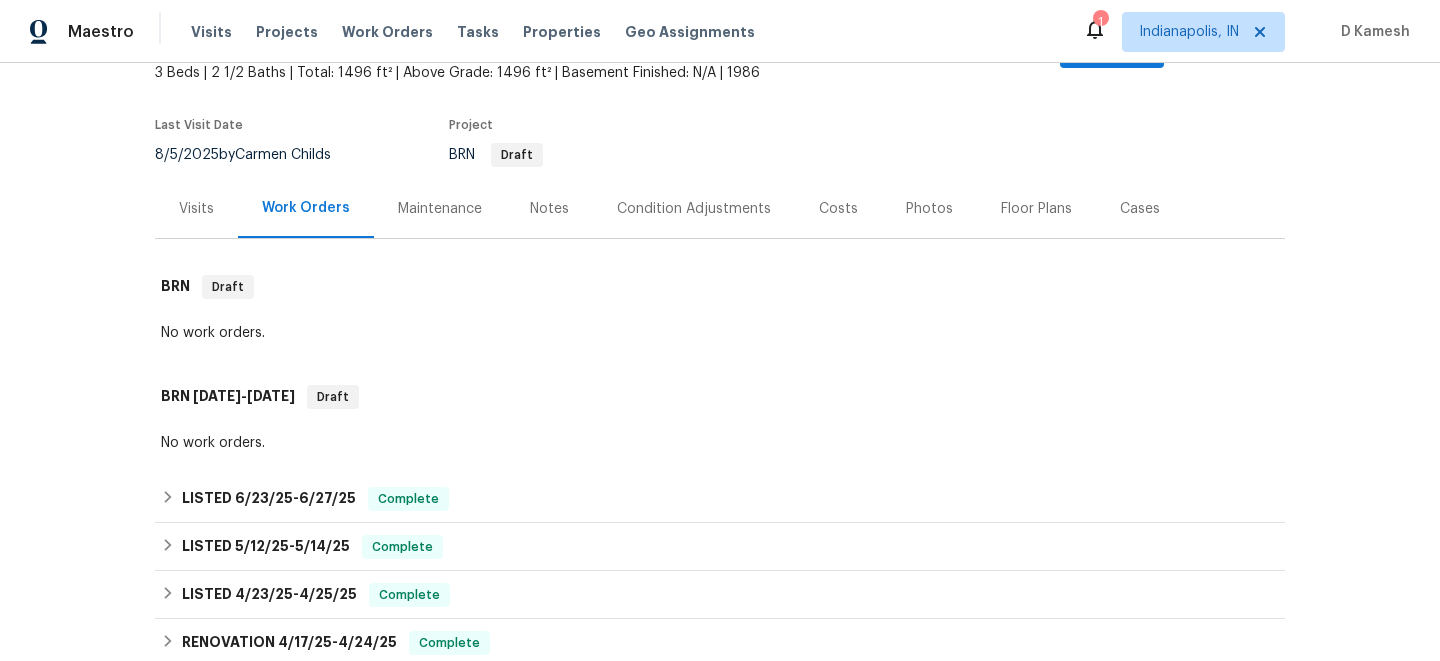 click on "Visits" at bounding box center (196, 209) 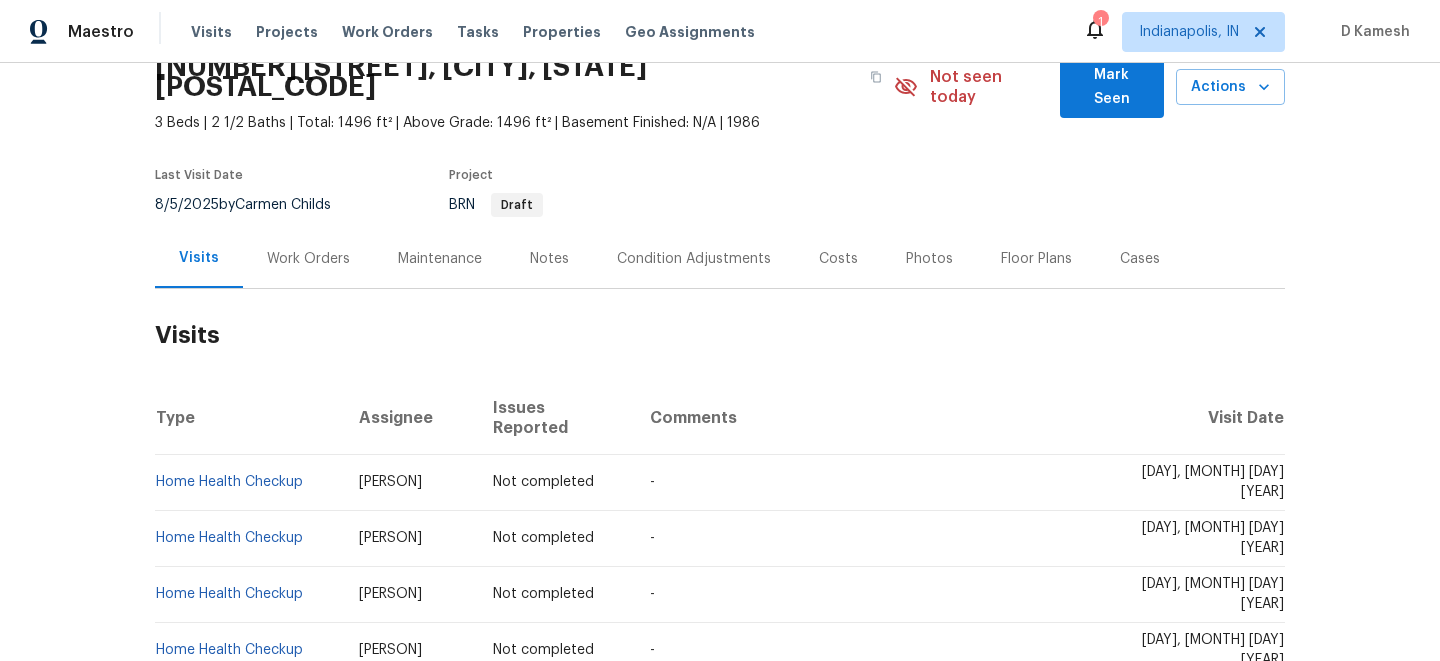 scroll, scrollTop: 0, scrollLeft: 0, axis: both 